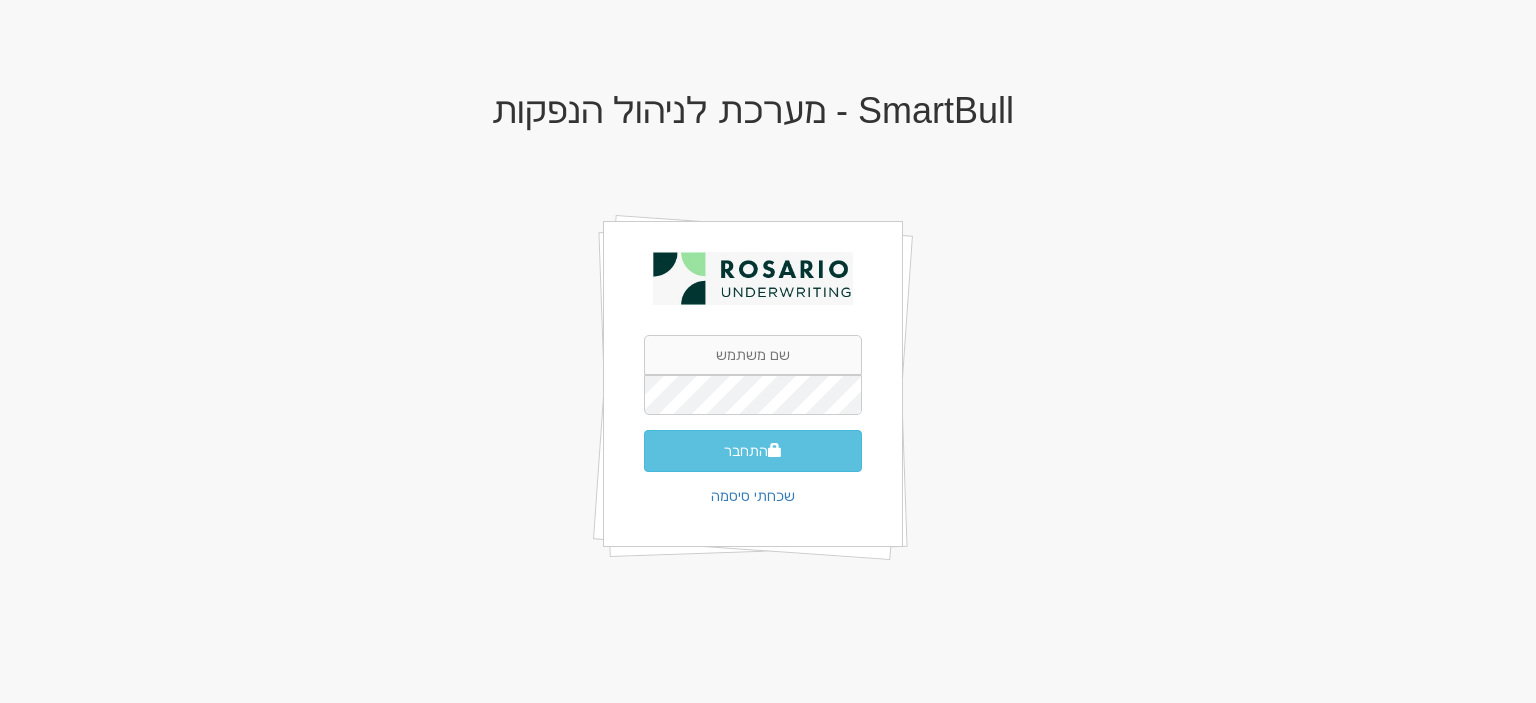 scroll, scrollTop: 0, scrollLeft: 0, axis: both 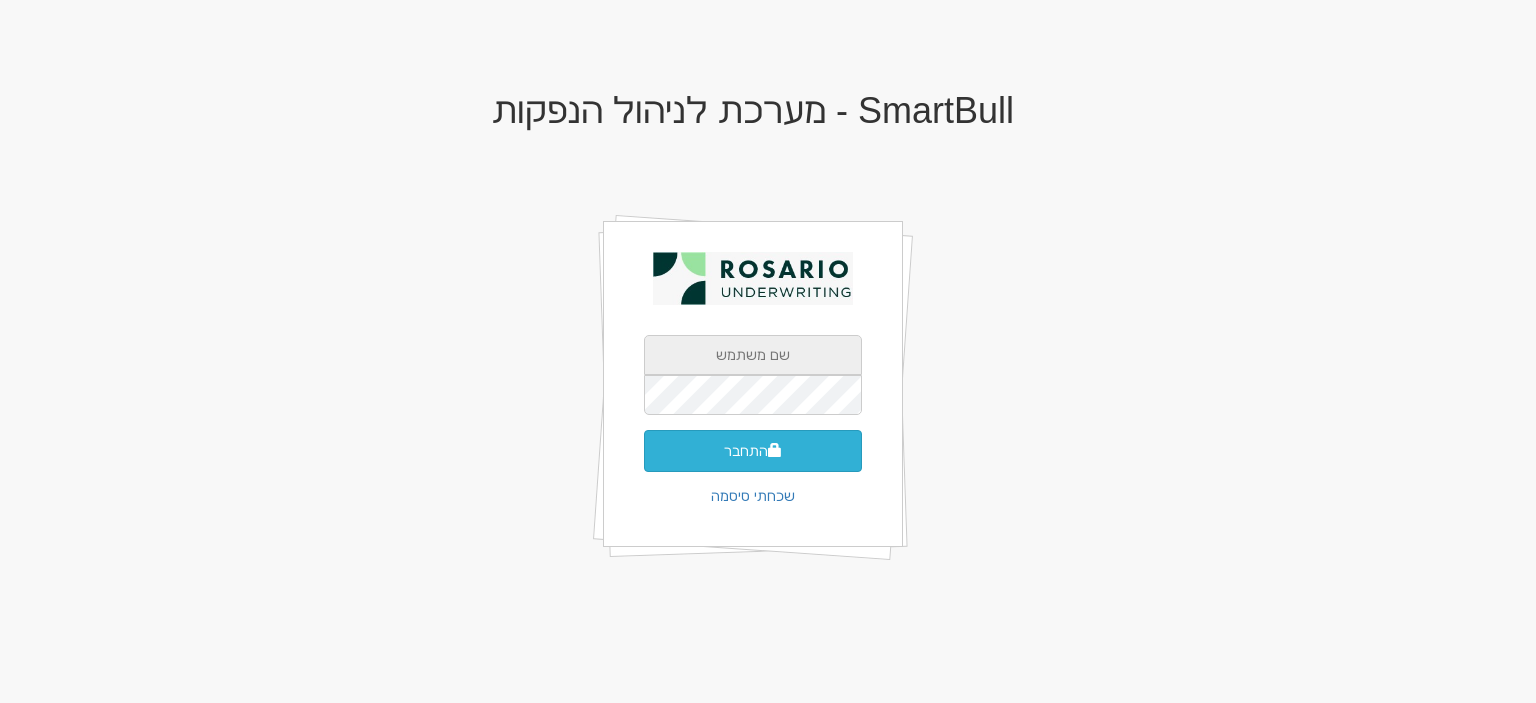 type on "[USERNAME]@[DOMAIN].co.il" 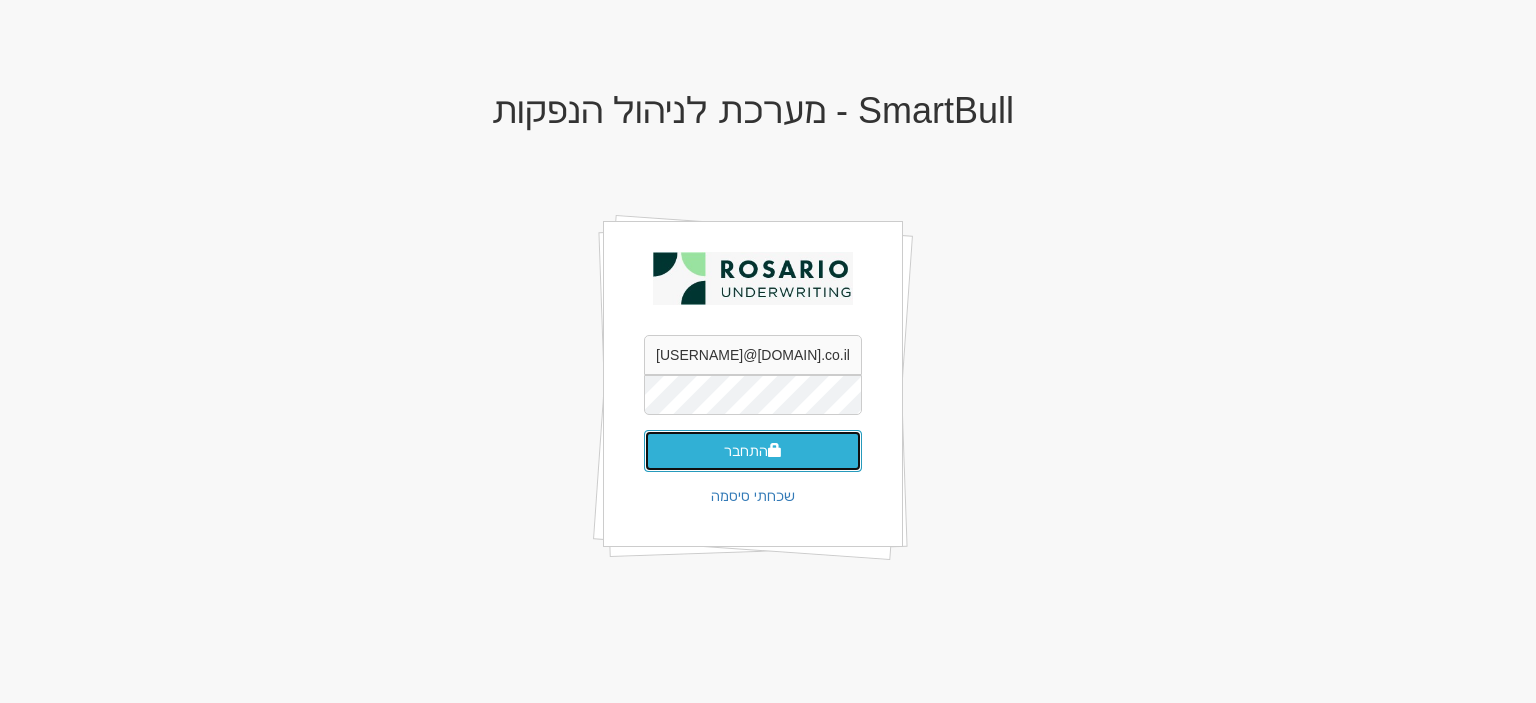 click on "התחבר" at bounding box center (753, 451) 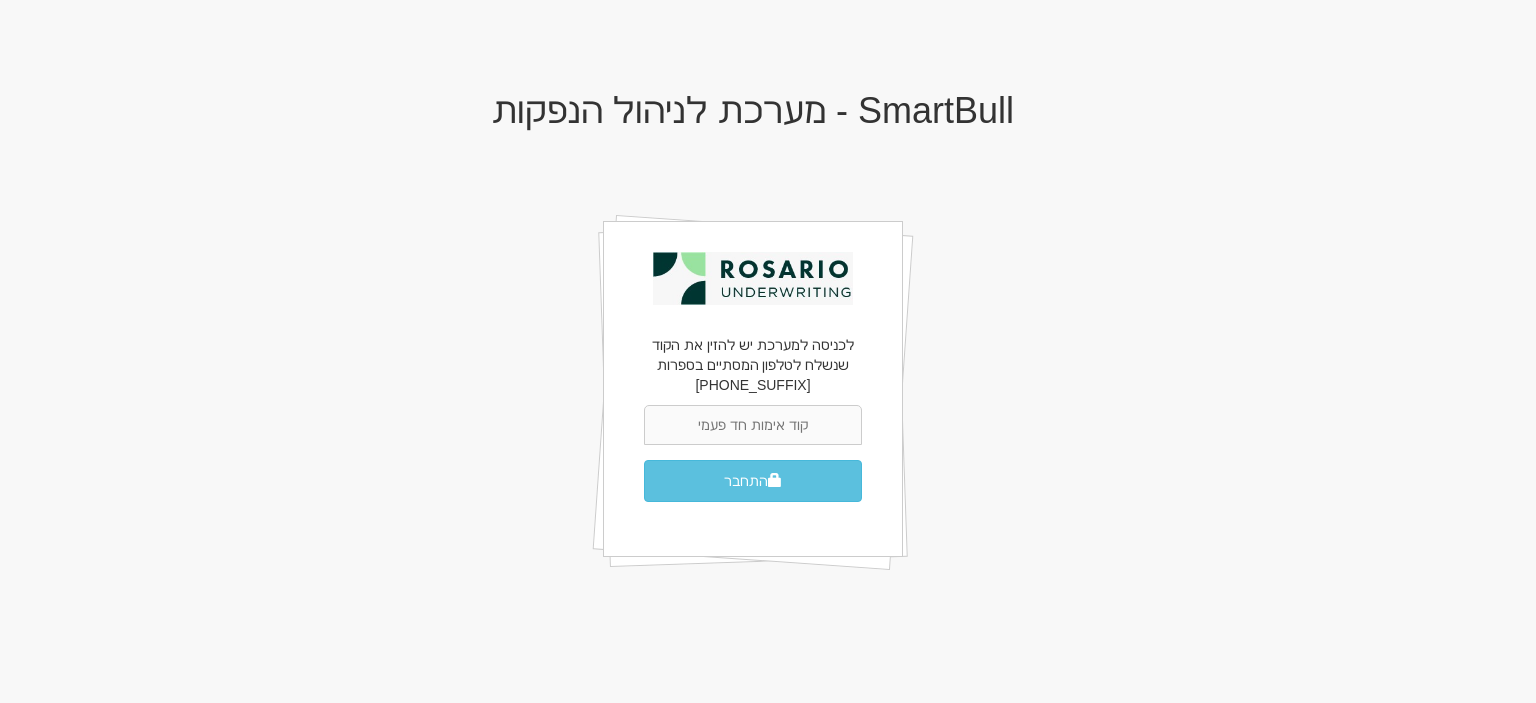scroll, scrollTop: 0, scrollLeft: 0, axis: both 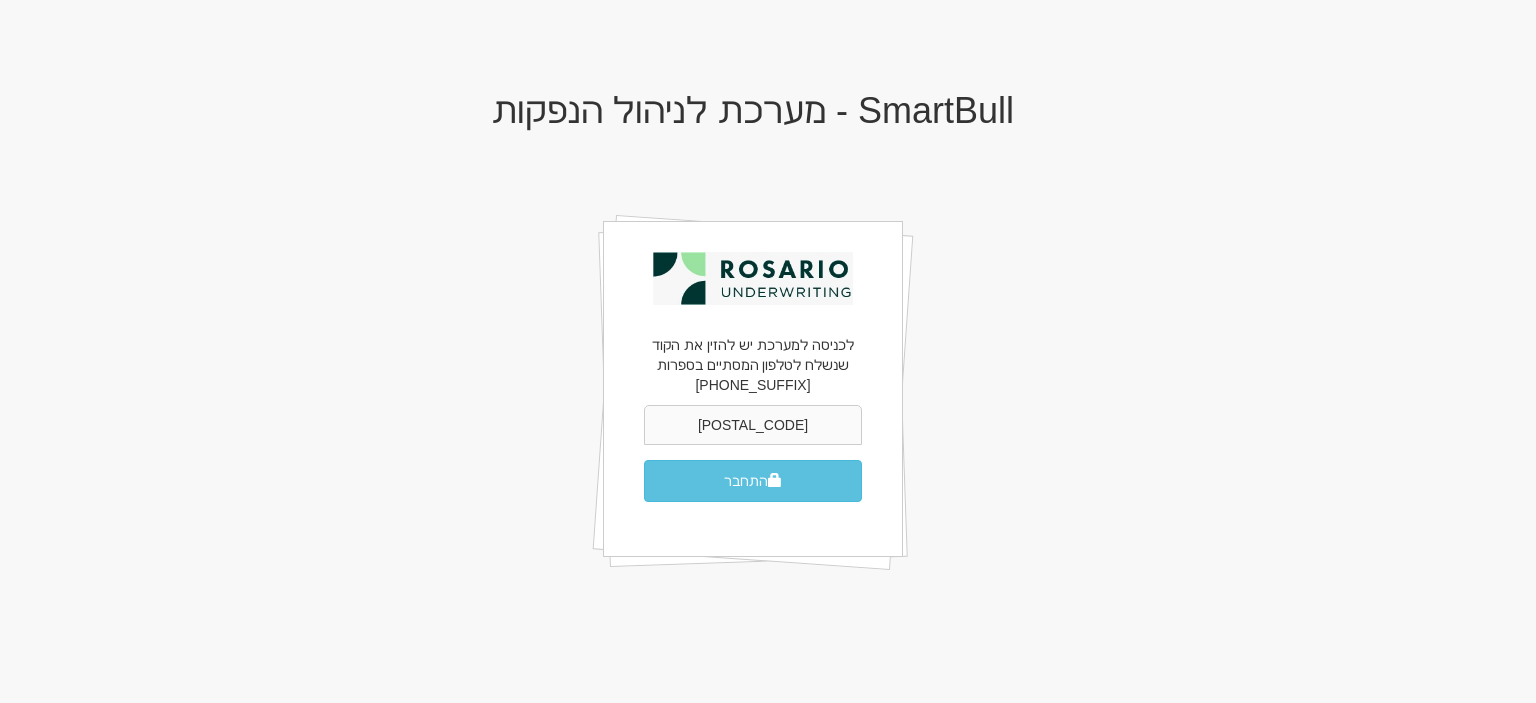 type on "086583" 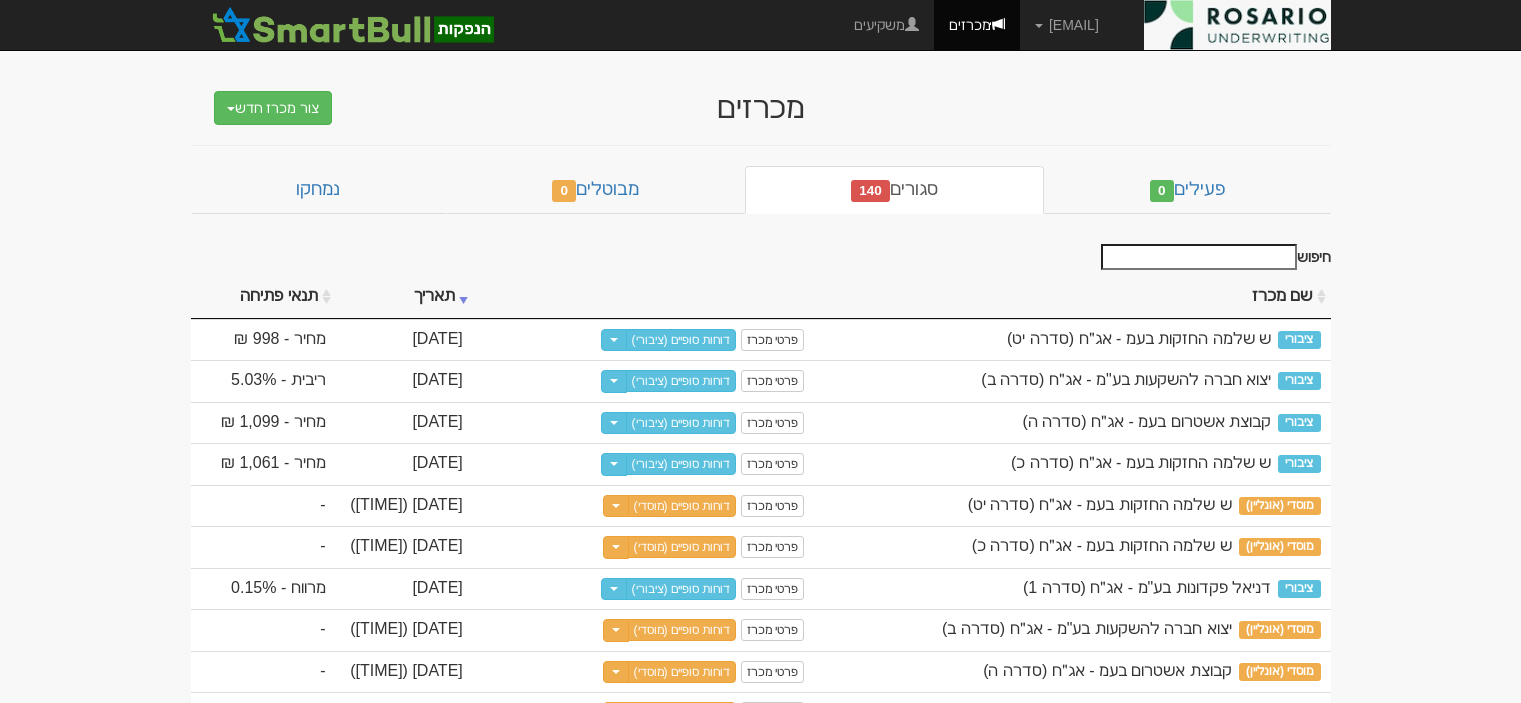 scroll, scrollTop: 0, scrollLeft: 0, axis: both 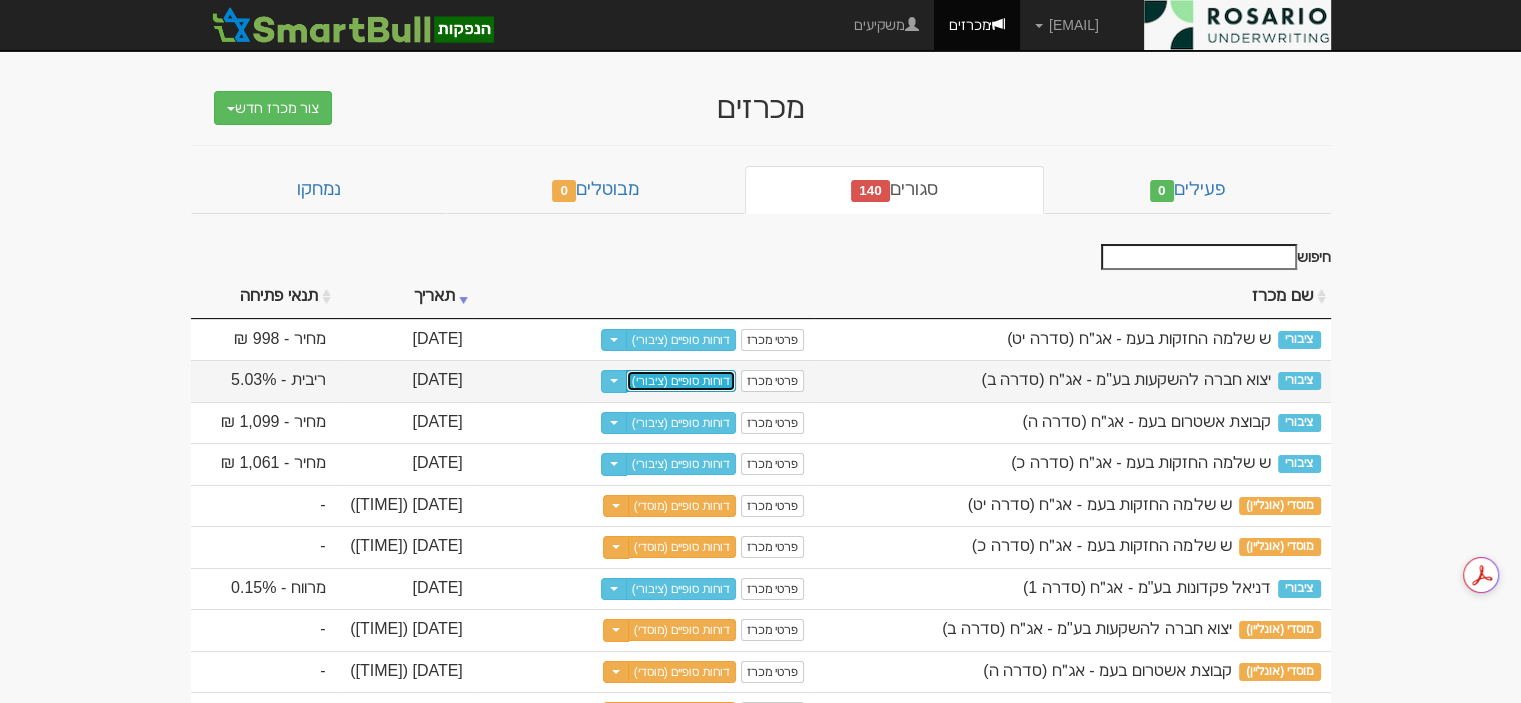 click on "דוחות סופיים
(ציבורי)" at bounding box center [681, 381] 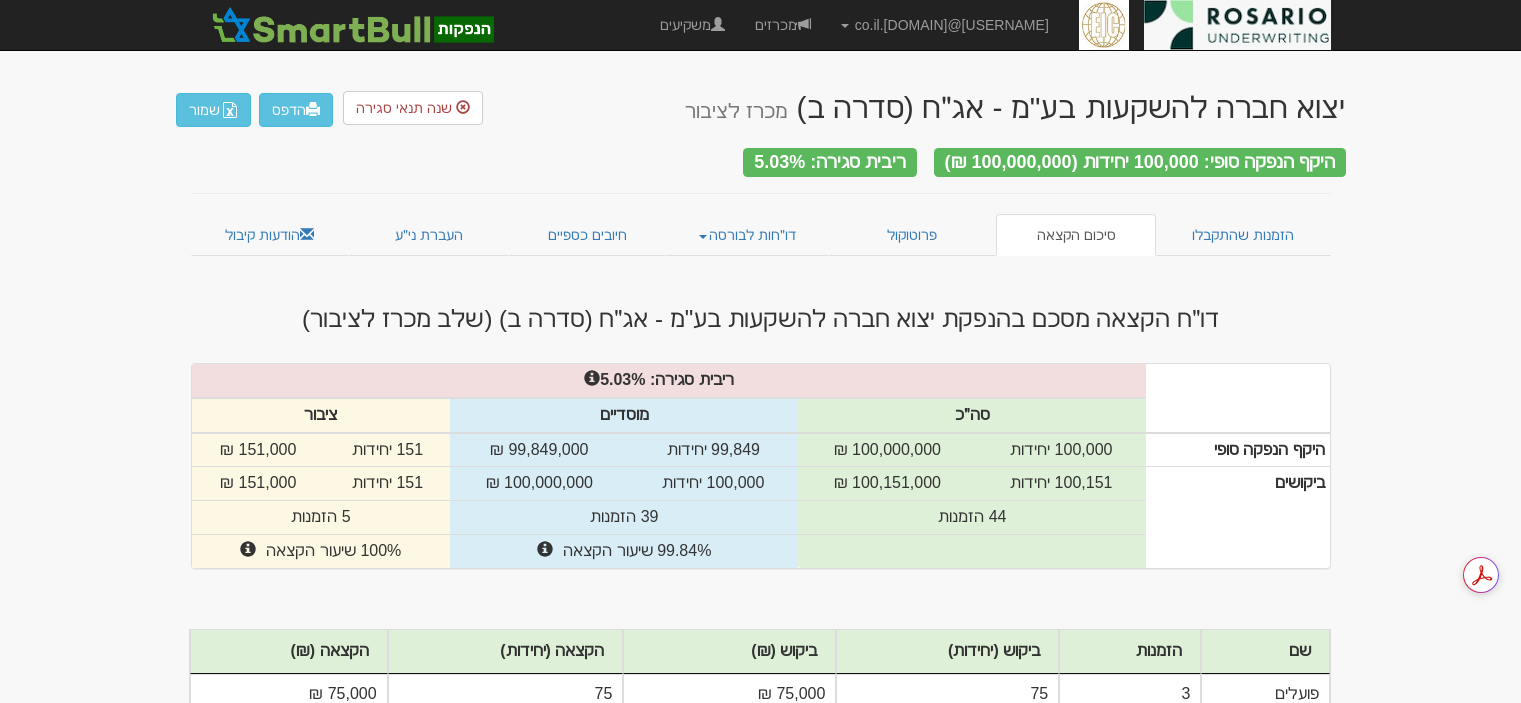 scroll, scrollTop: 0, scrollLeft: 0, axis: both 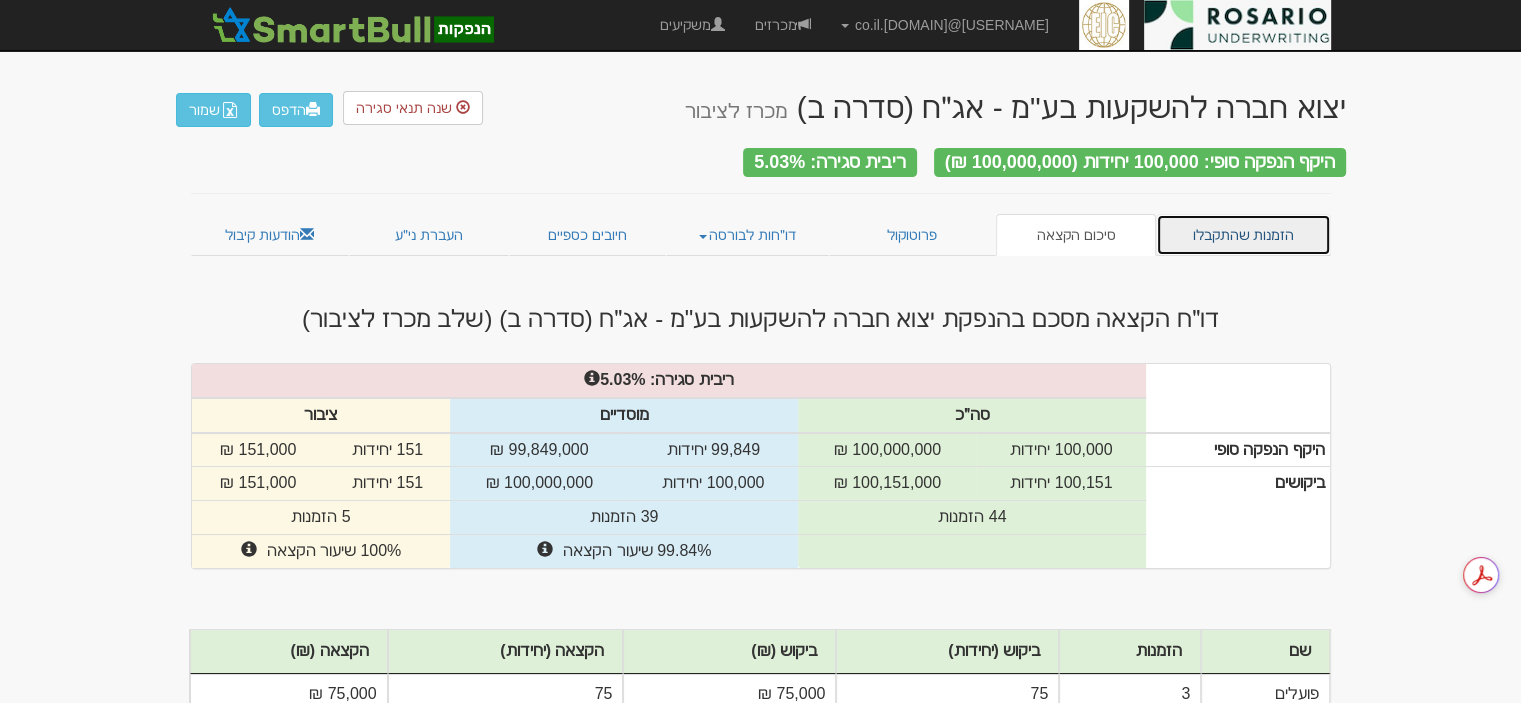 click on "הזמנות שהתקבלו" at bounding box center [1243, 235] 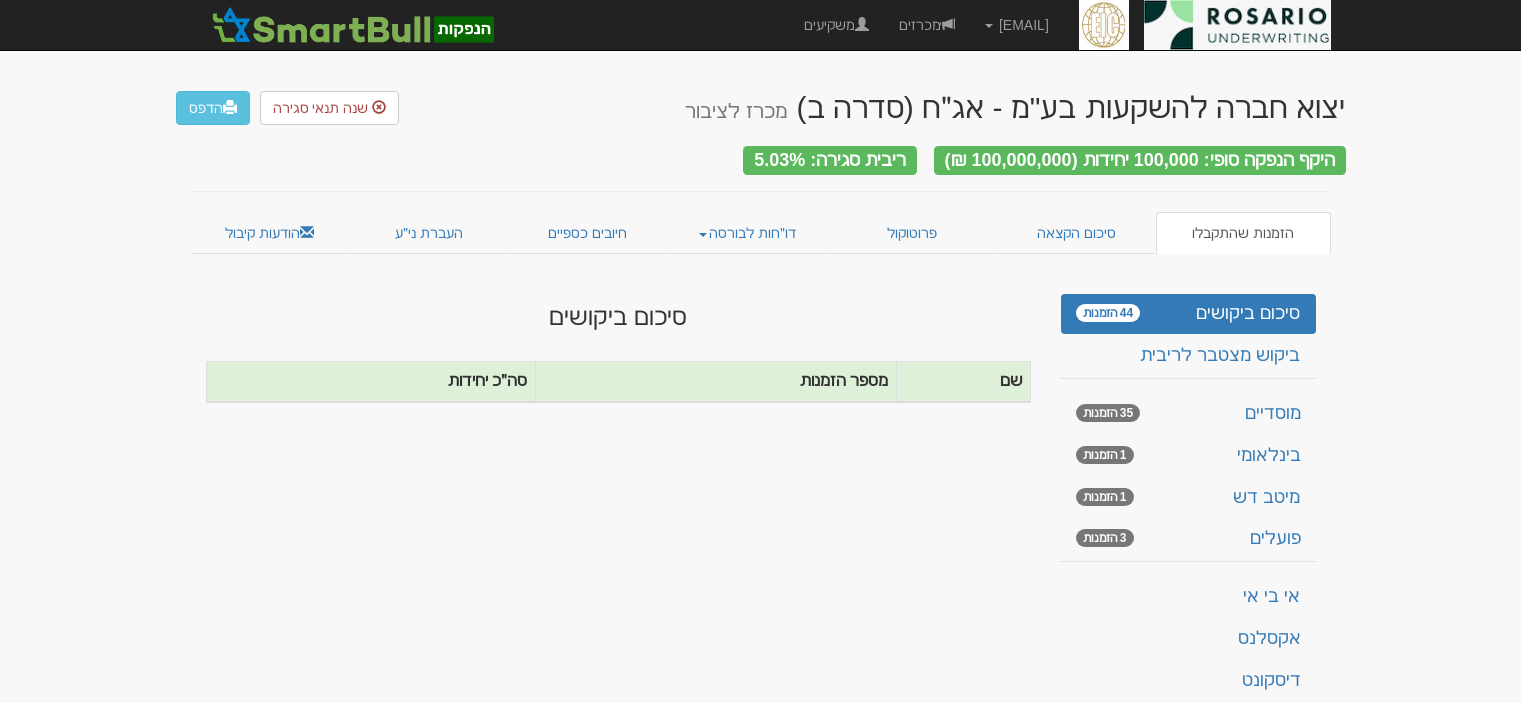 scroll, scrollTop: 0, scrollLeft: 0, axis: both 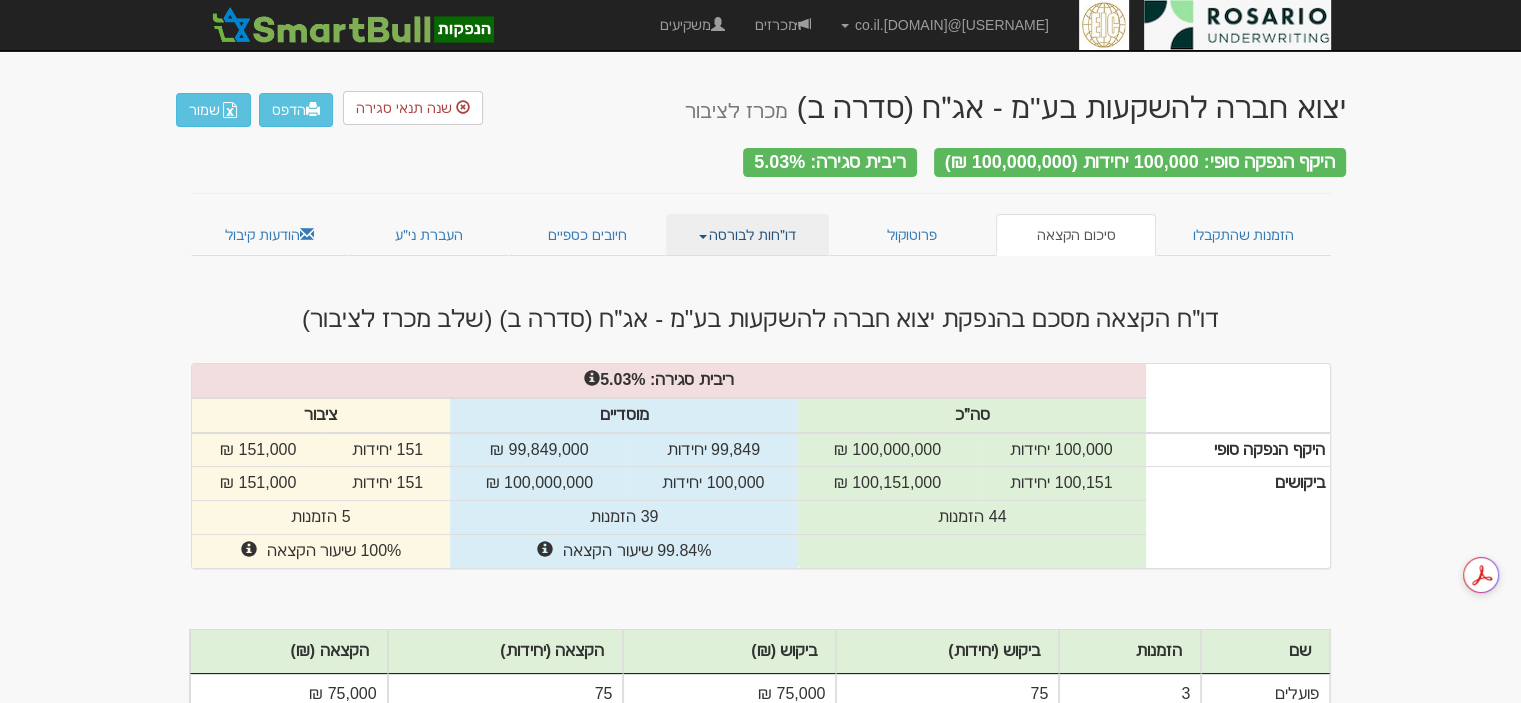 click on "דו״חות לבורסה" at bounding box center [747, 235] 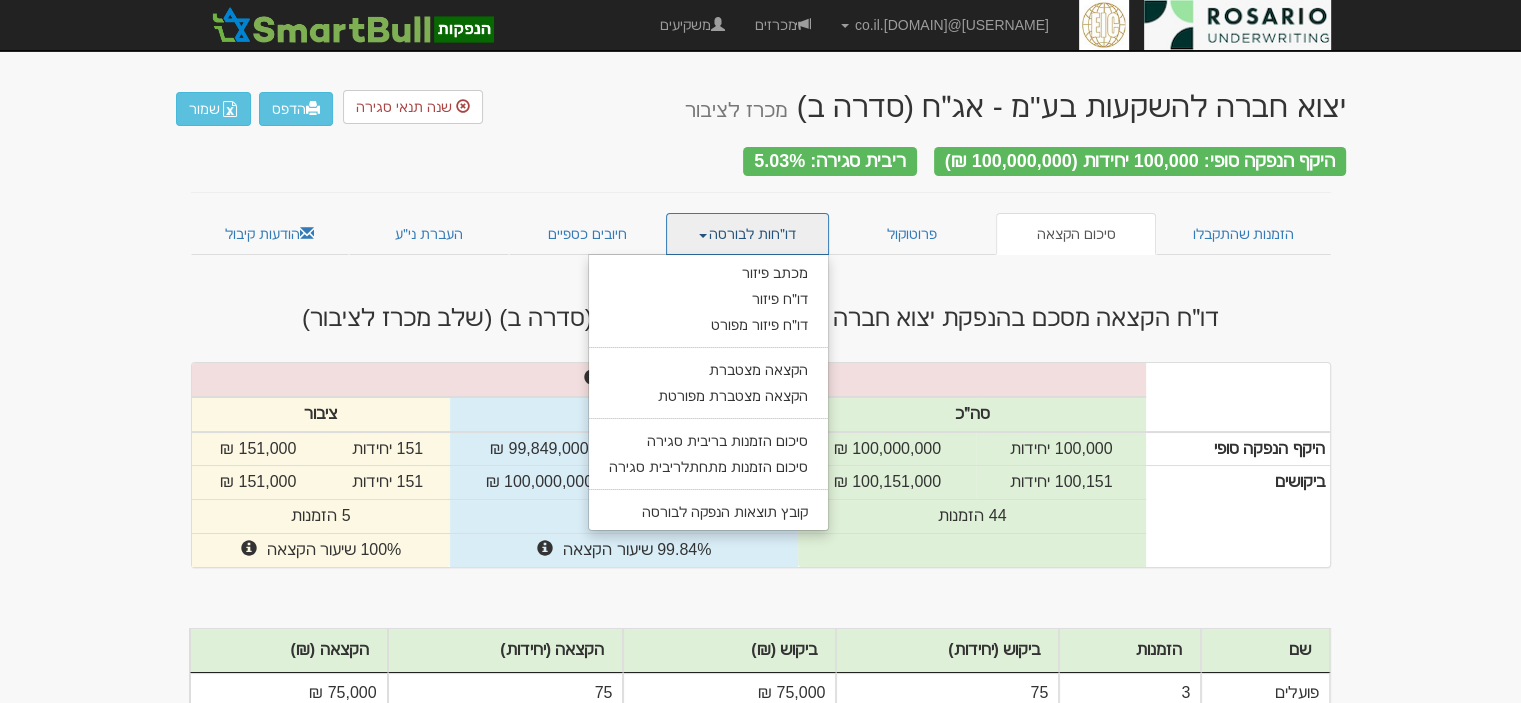 scroll, scrollTop: 0, scrollLeft: 0, axis: both 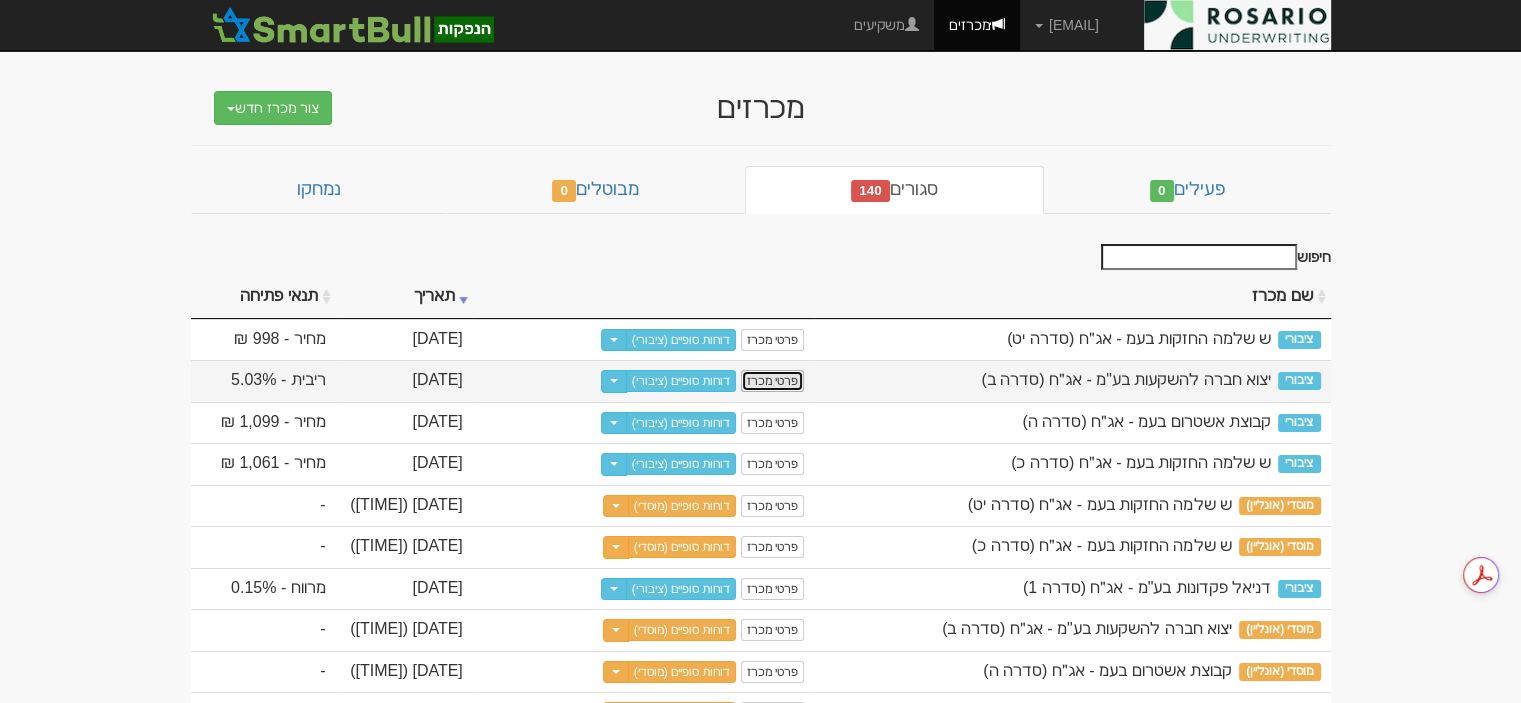click on "פרטי מכרז" at bounding box center [772, 381] 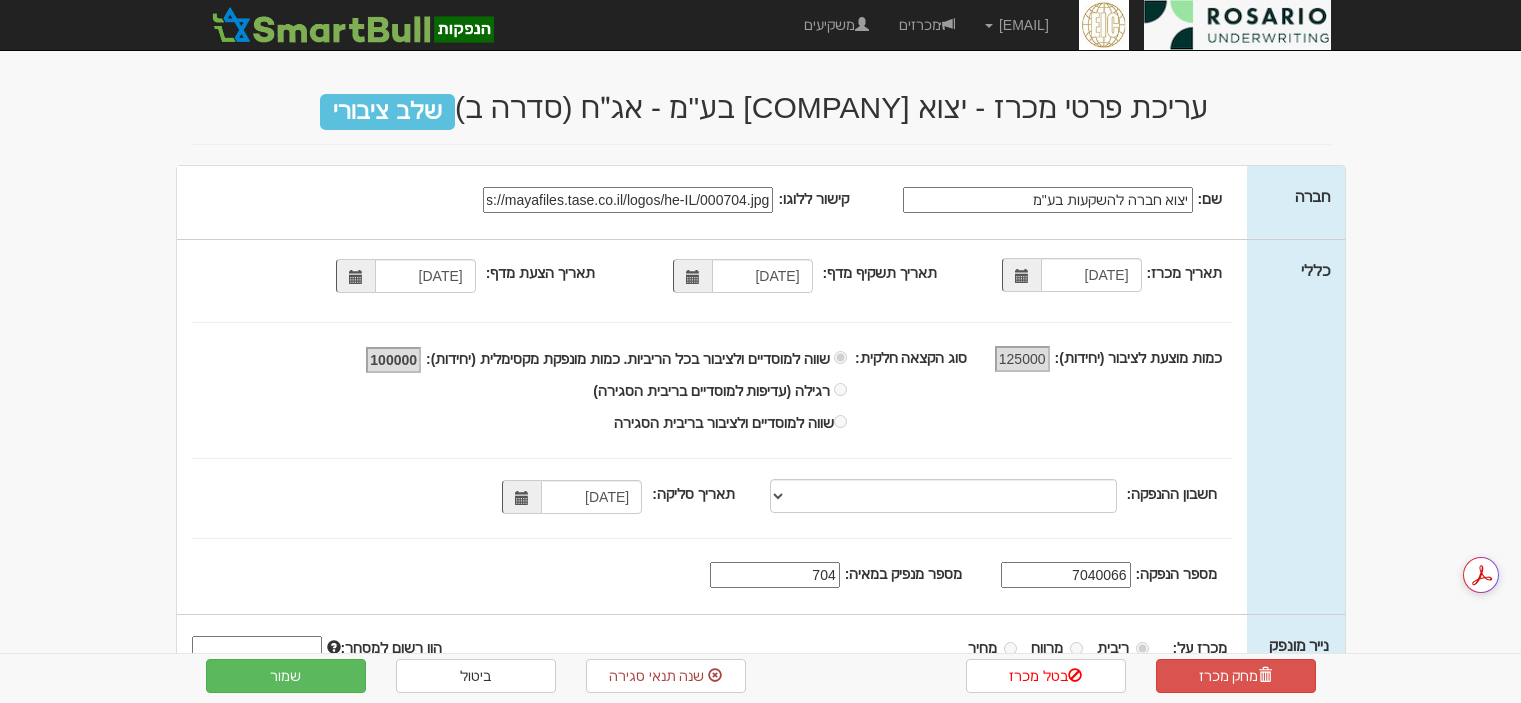 scroll, scrollTop: 0, scrollLeft: 0, axis: both 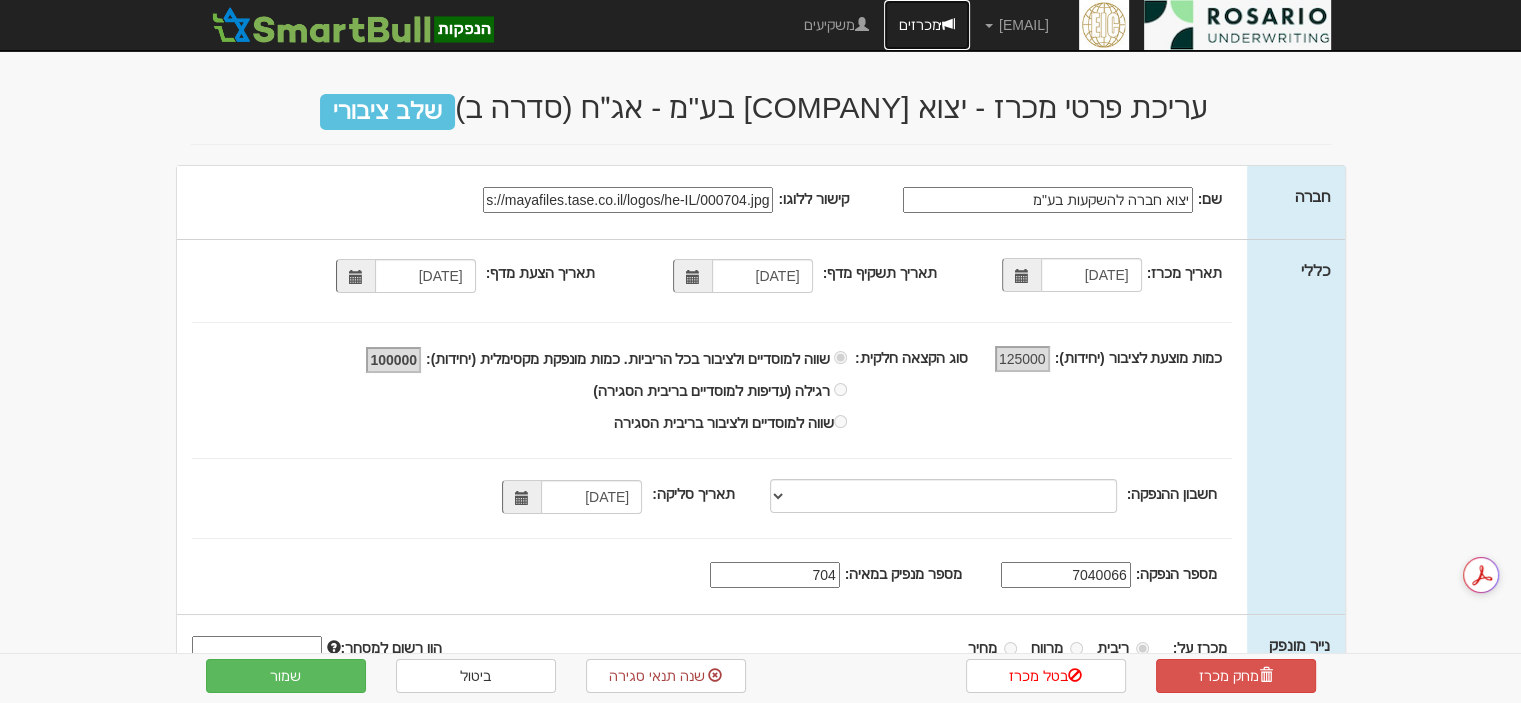 click on "מכרזים" at bounding box center [927, 25] 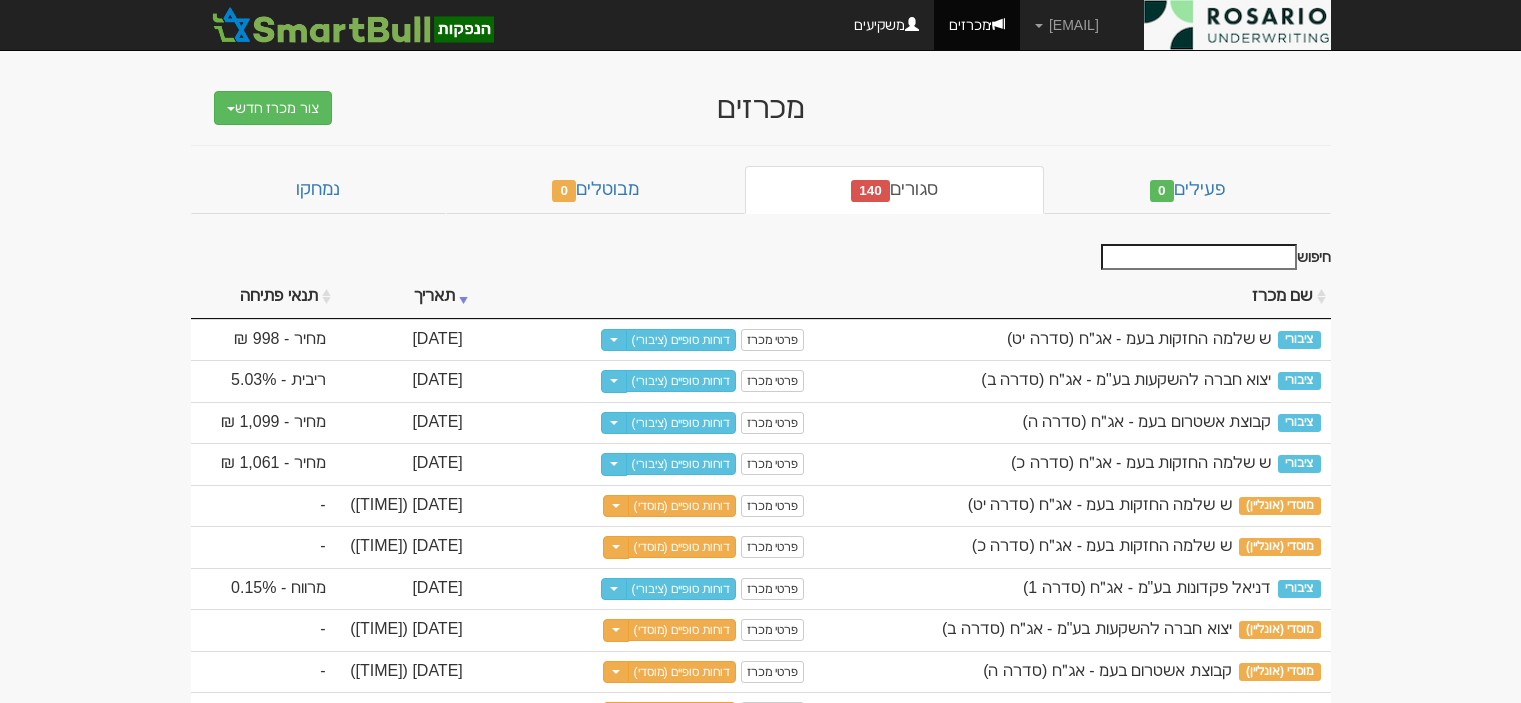 scroll, scrollTop: 0, scrollLeft: 0, axis: both 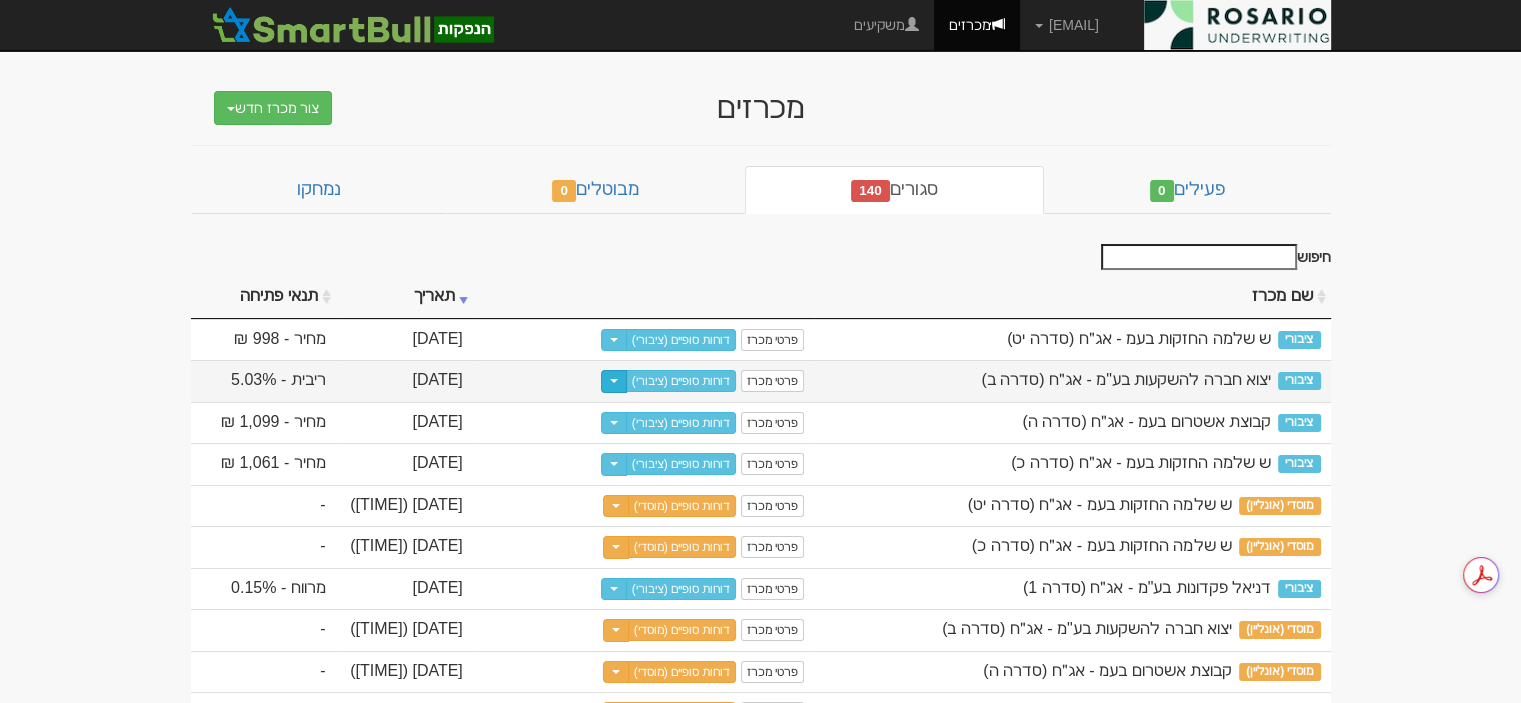 click on "Toggle Dropdown" at bounding box center (614, 381) 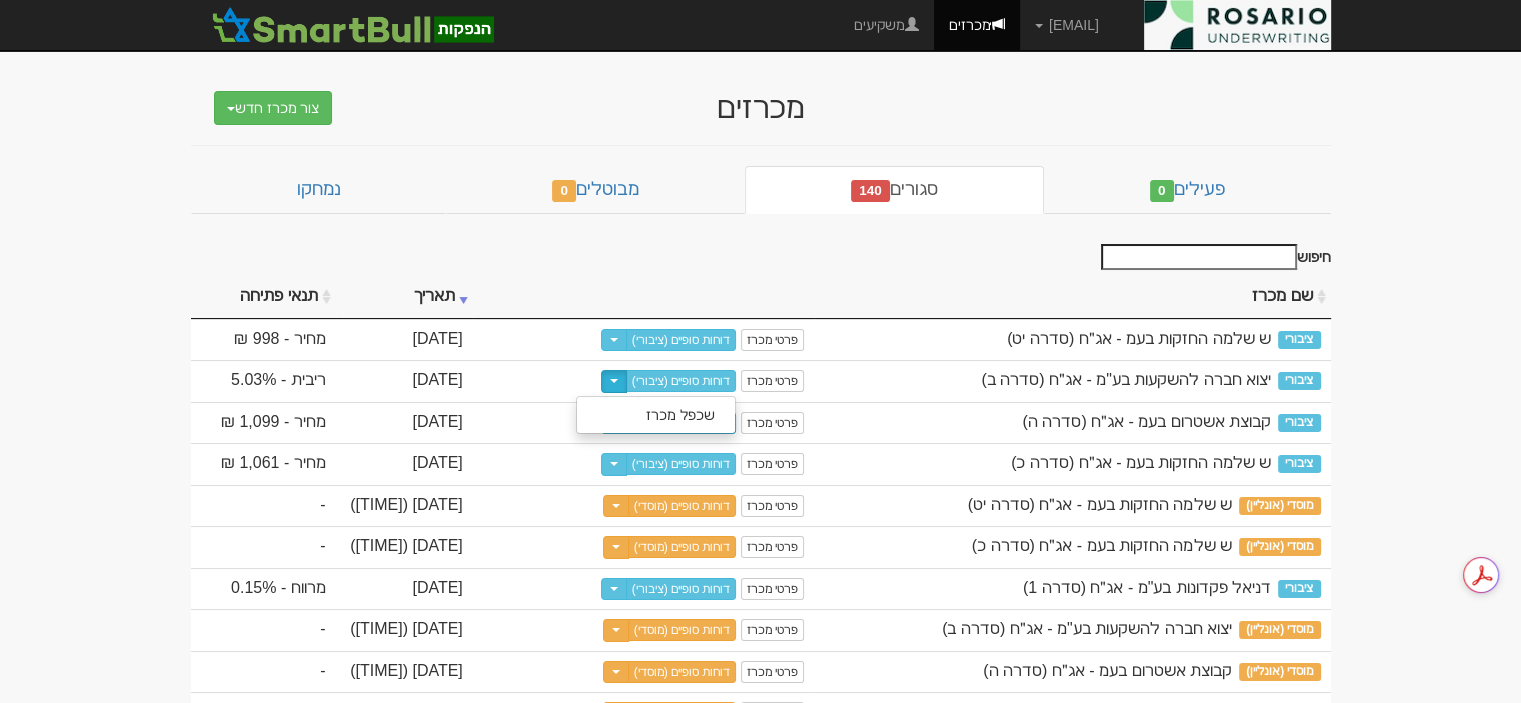 click on "שם מכרז" at bounding box center [1072, 297] 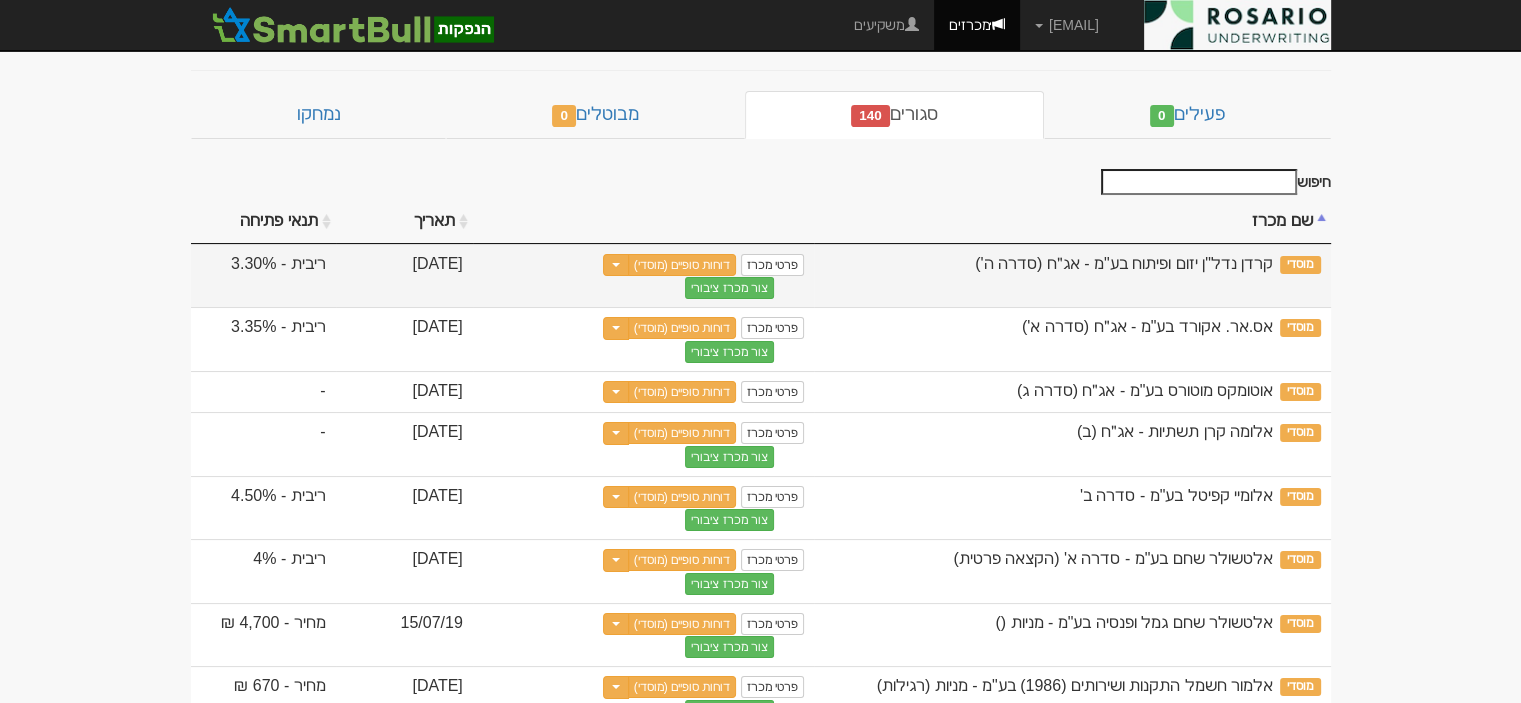 scroll, scrollTop: 0, scrollLeft: 0, axis: both 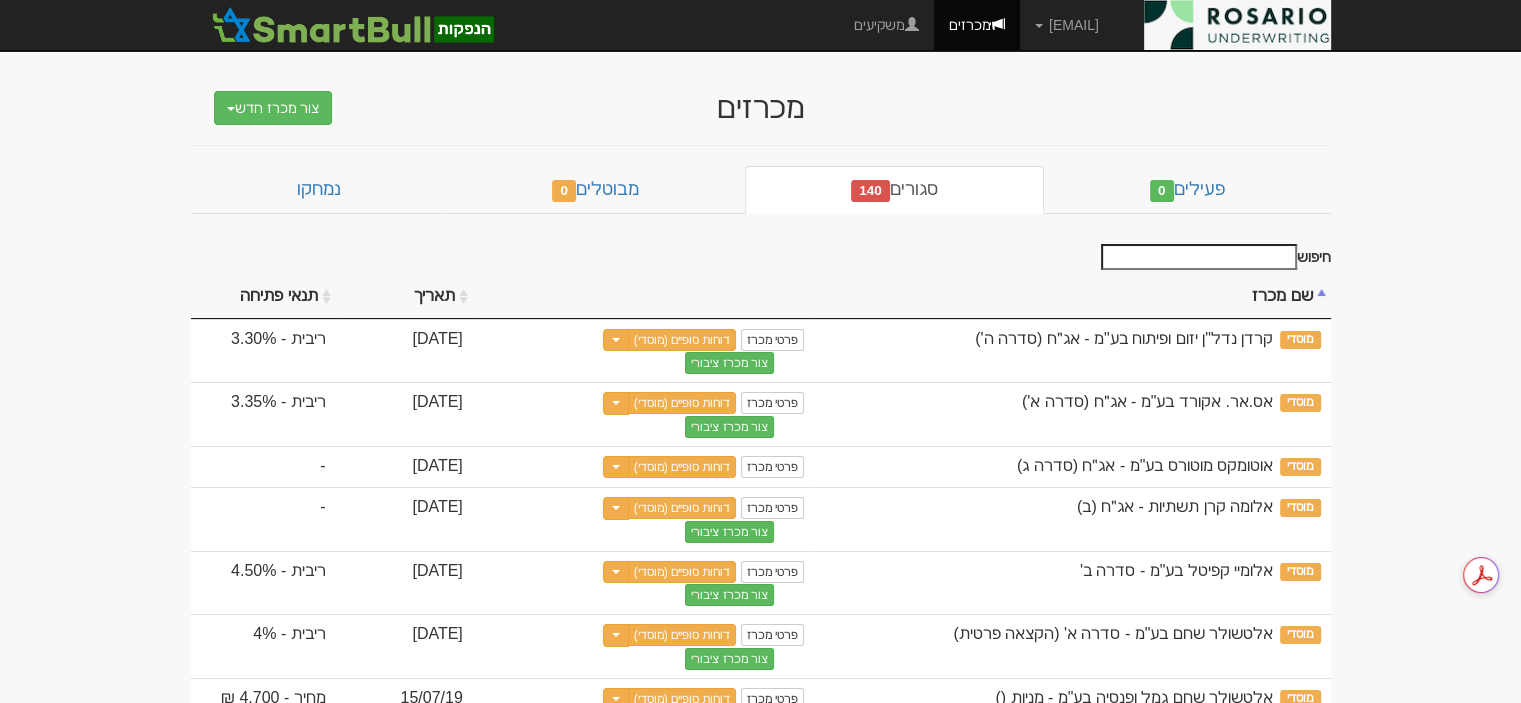 click on "שם מכרז" at bounding box center [1072, 297] 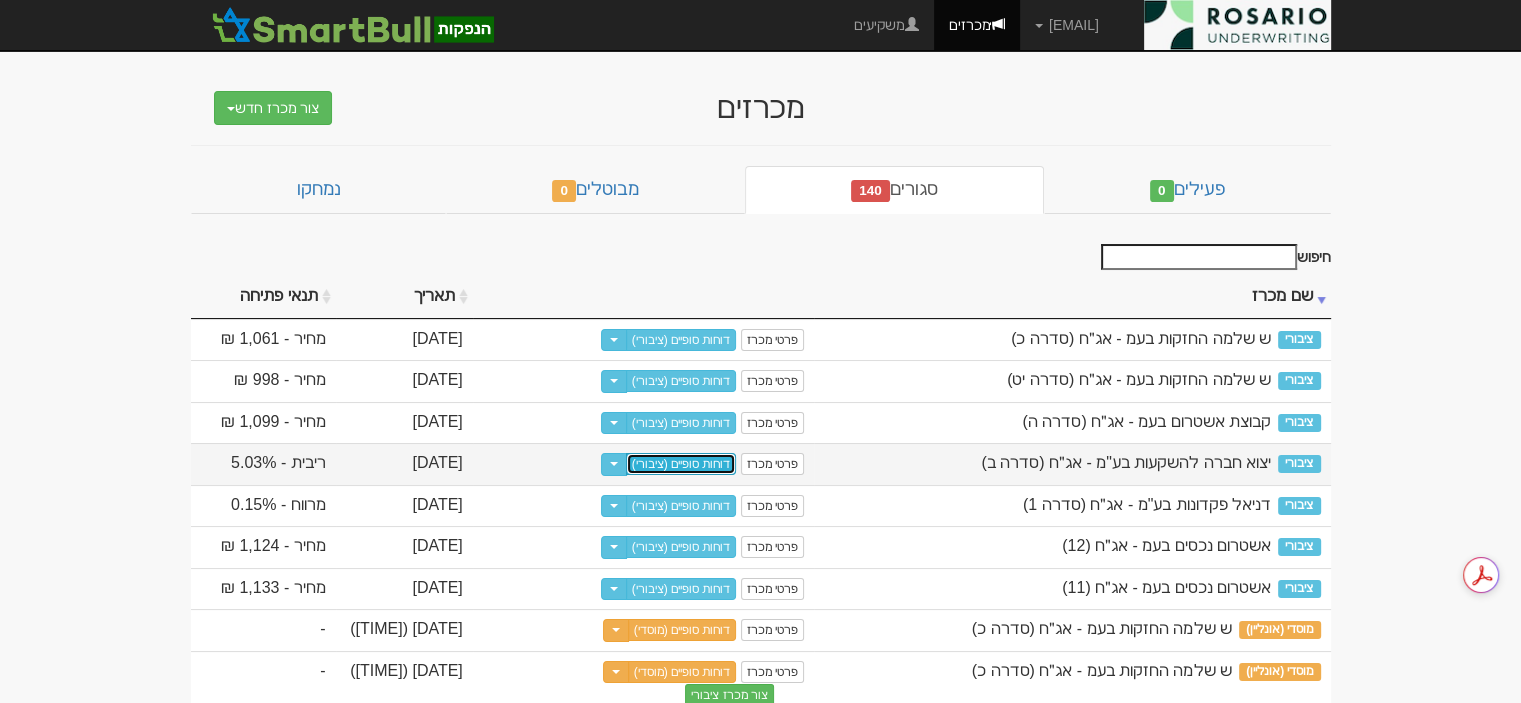 click on "דוחות סופיים
(ציבורי)" at bounding box center [681, 464] 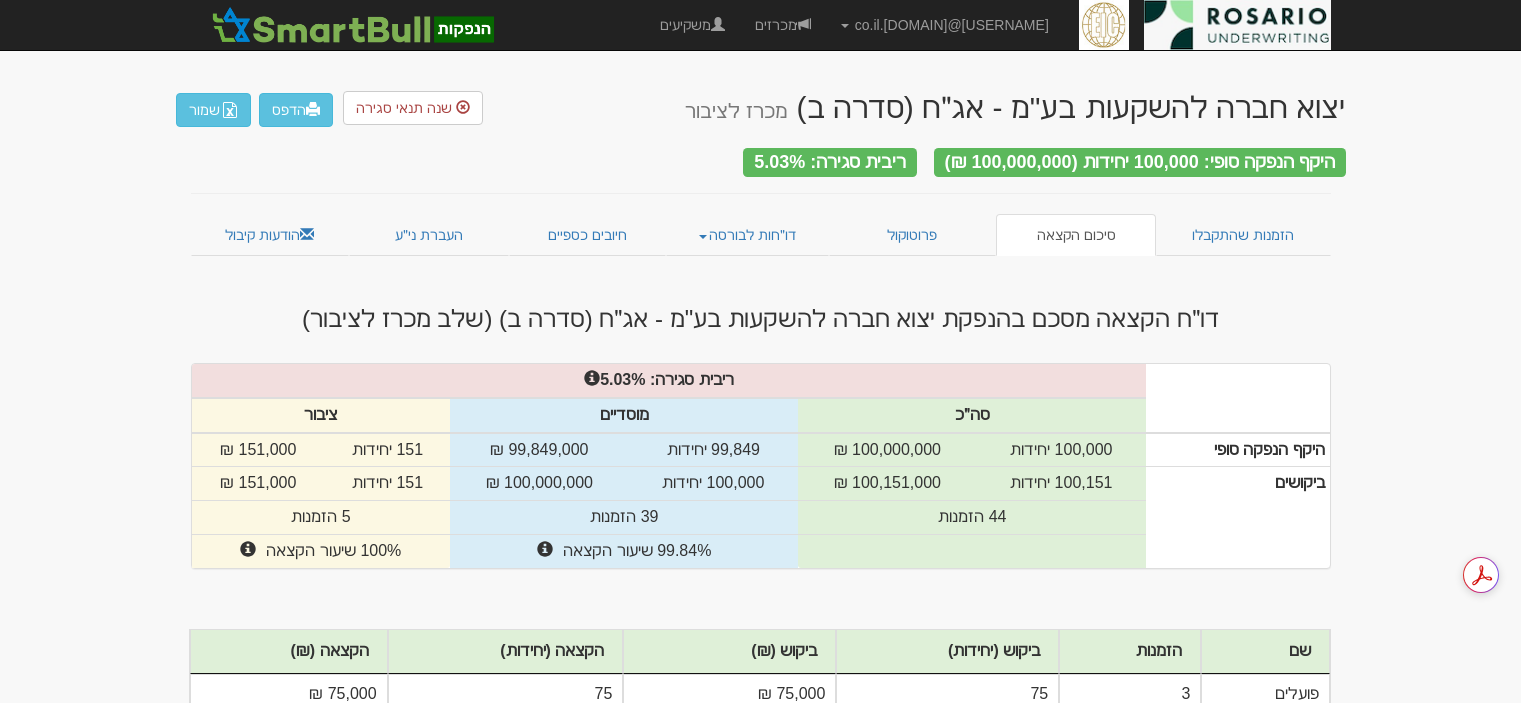 scroll, scrollTop: 0, scrollLeft: 0, axis: both 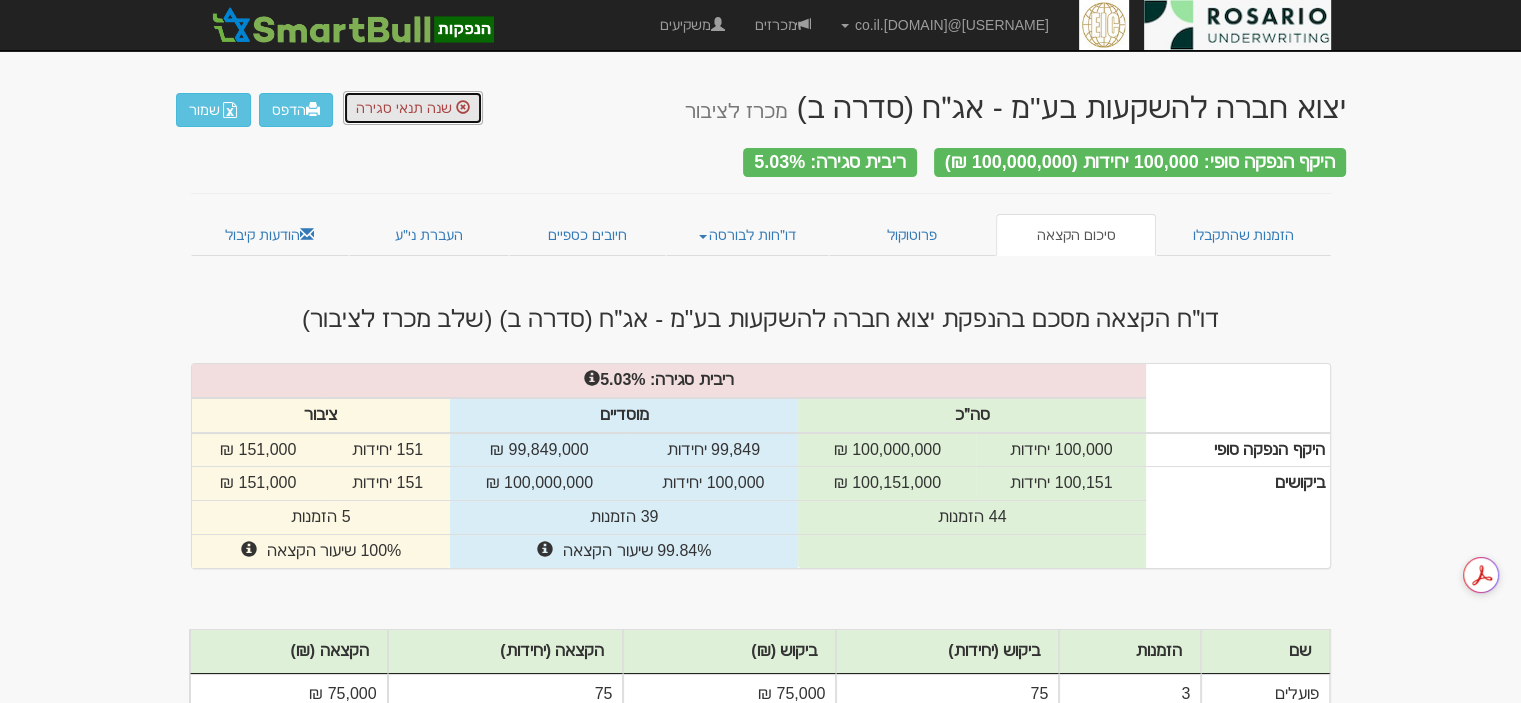 click on "שנה תנאי סגירה" at bounding box center (404, 108) 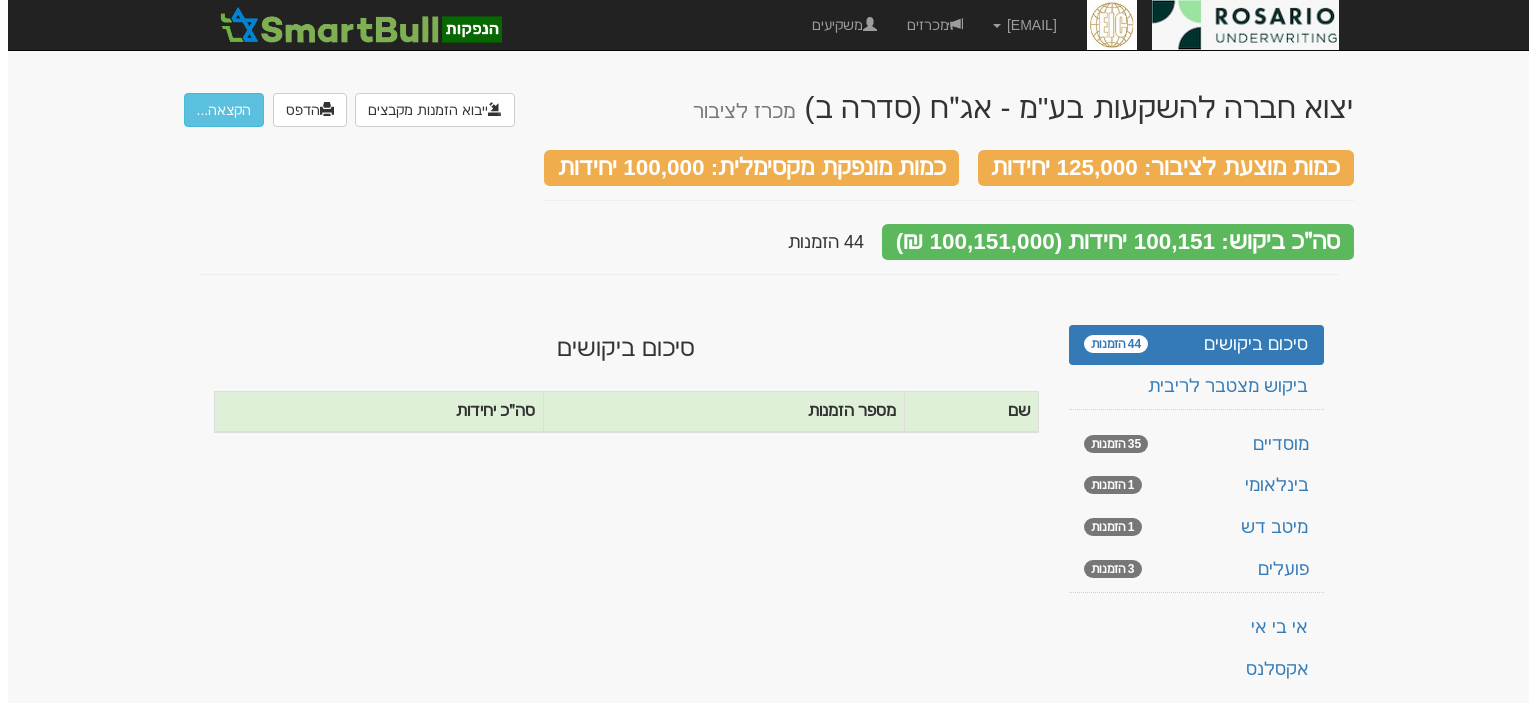 scroll, scrollTop: 0, scrollLeft: 0, axis: both 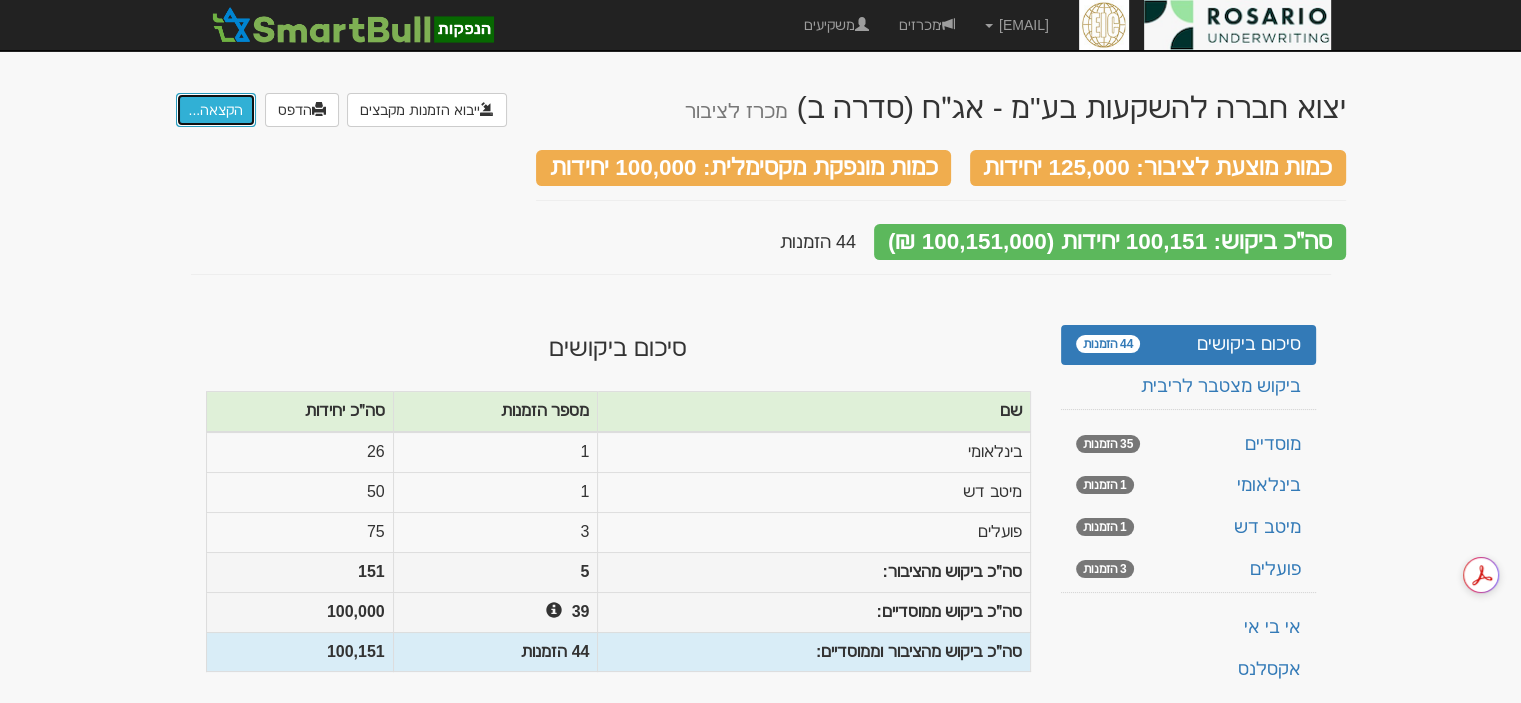 click on "הקצאה..." at bounding box center [216, 110] 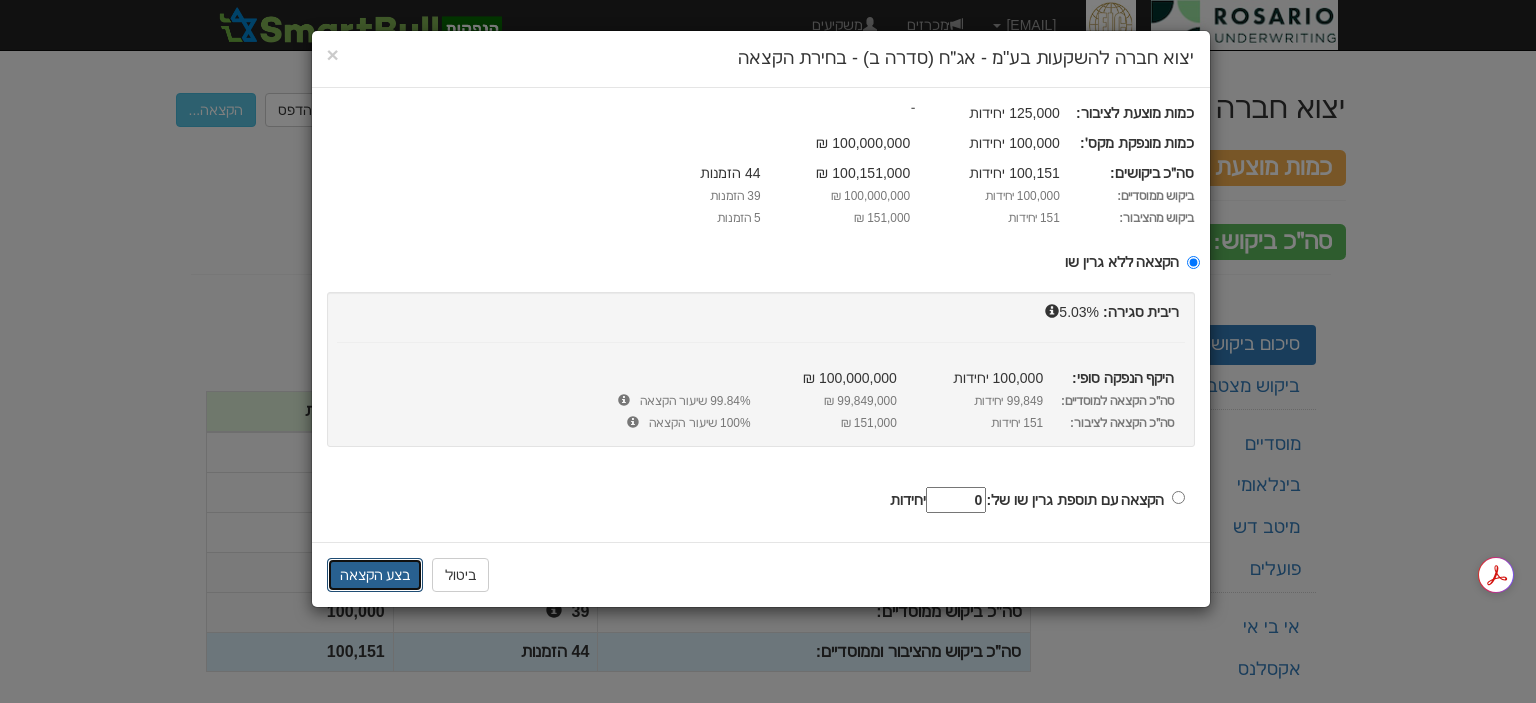 click on "בצע הקצאה" at bounding box center (375, 575) 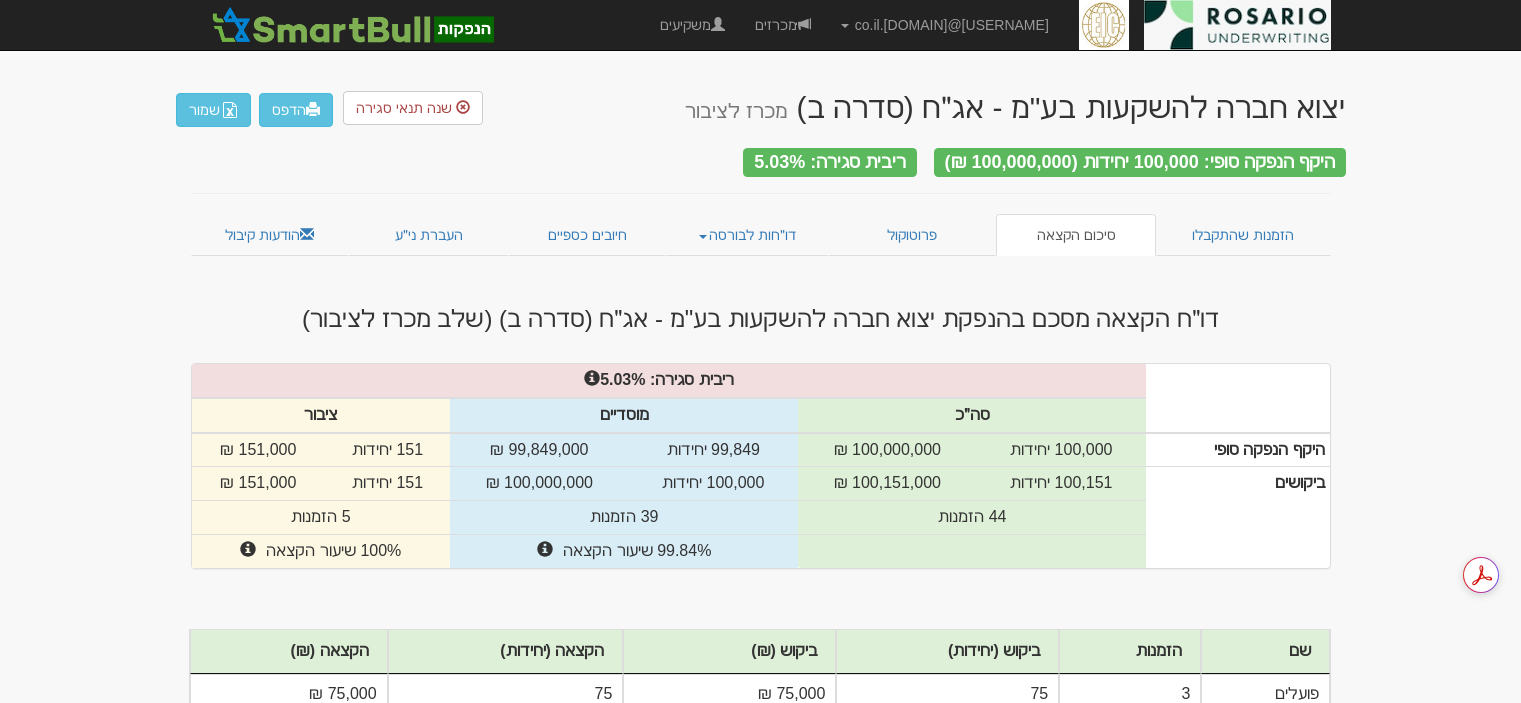 scroll, scrollTop: 0, scrollLeft: 0, axis: both 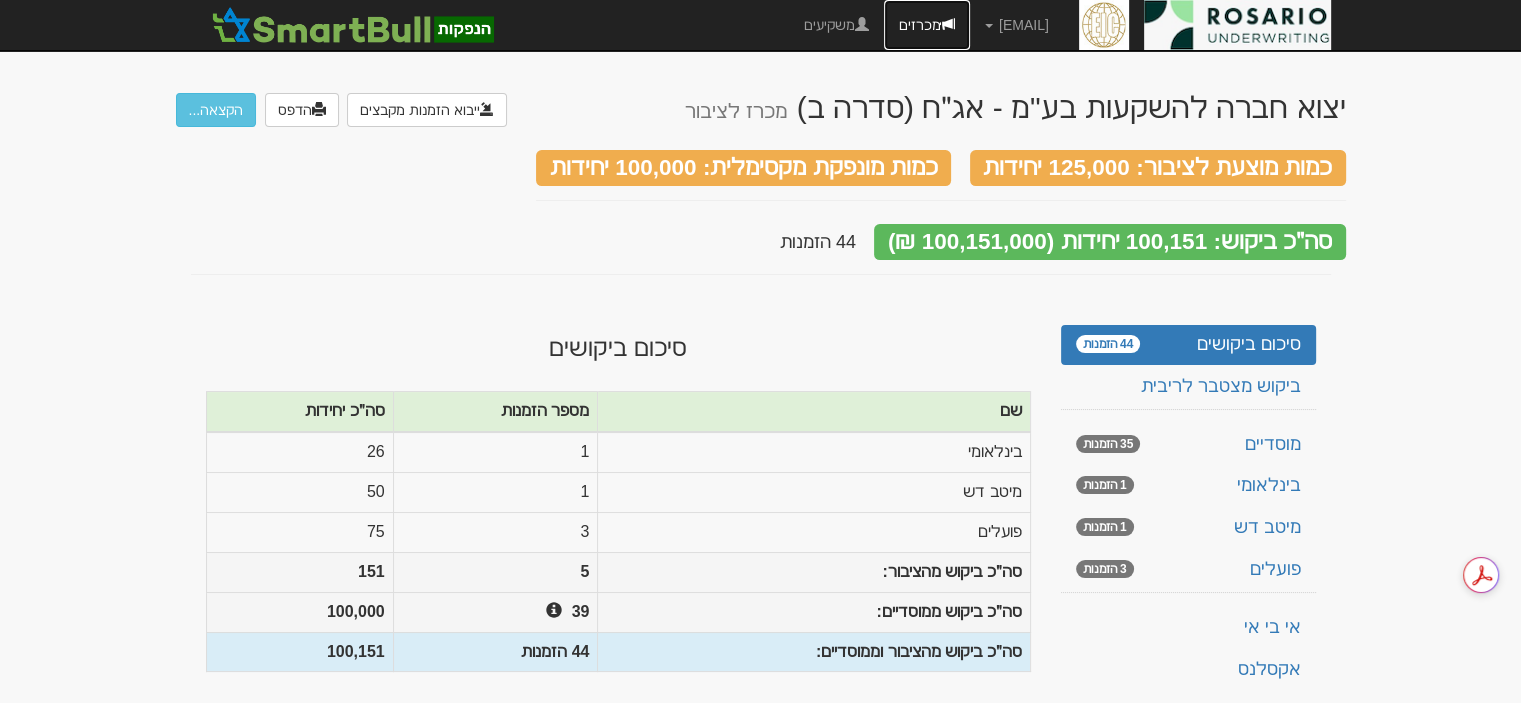 click on "מכרזים" at bounding box center (927, 25) 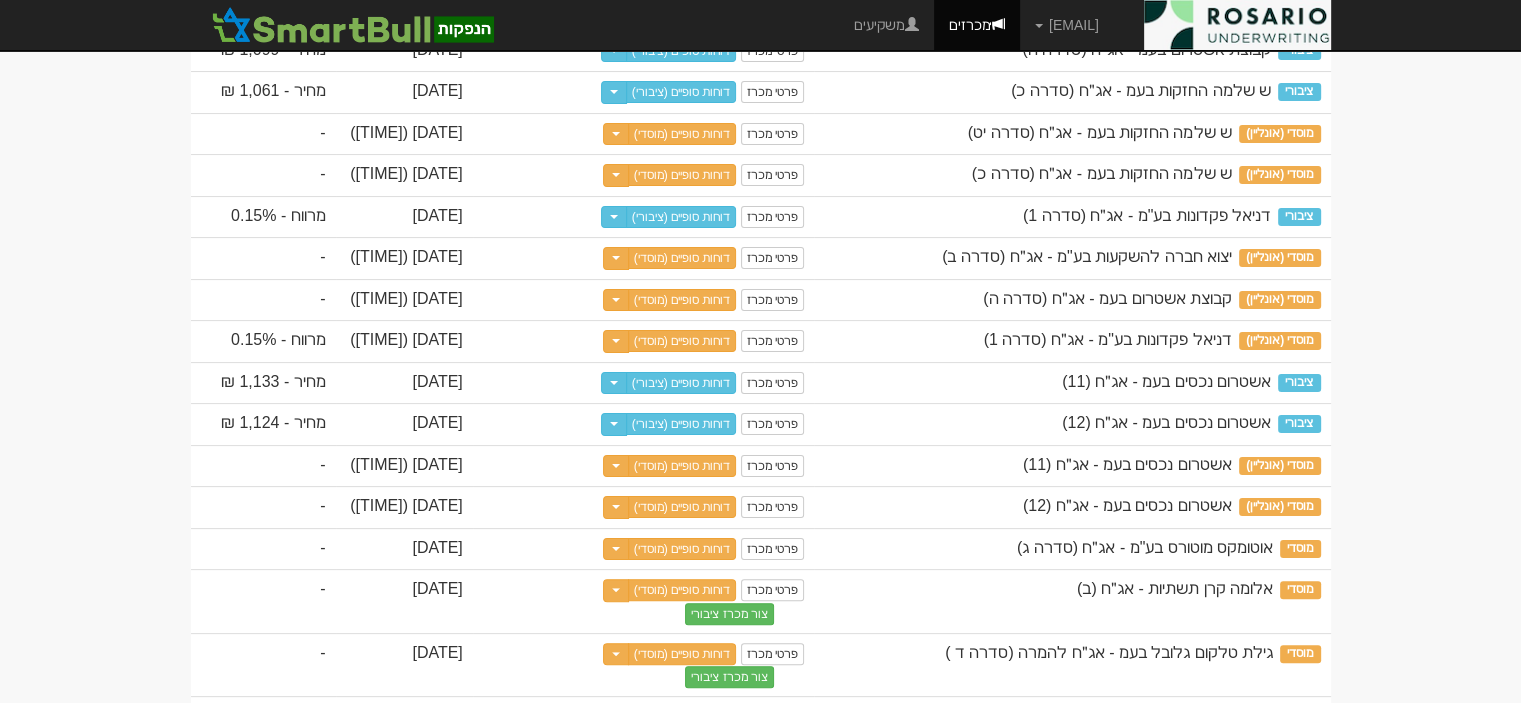 scroll, scrollTop: 375, scrollLeft: 0, axis: vertical 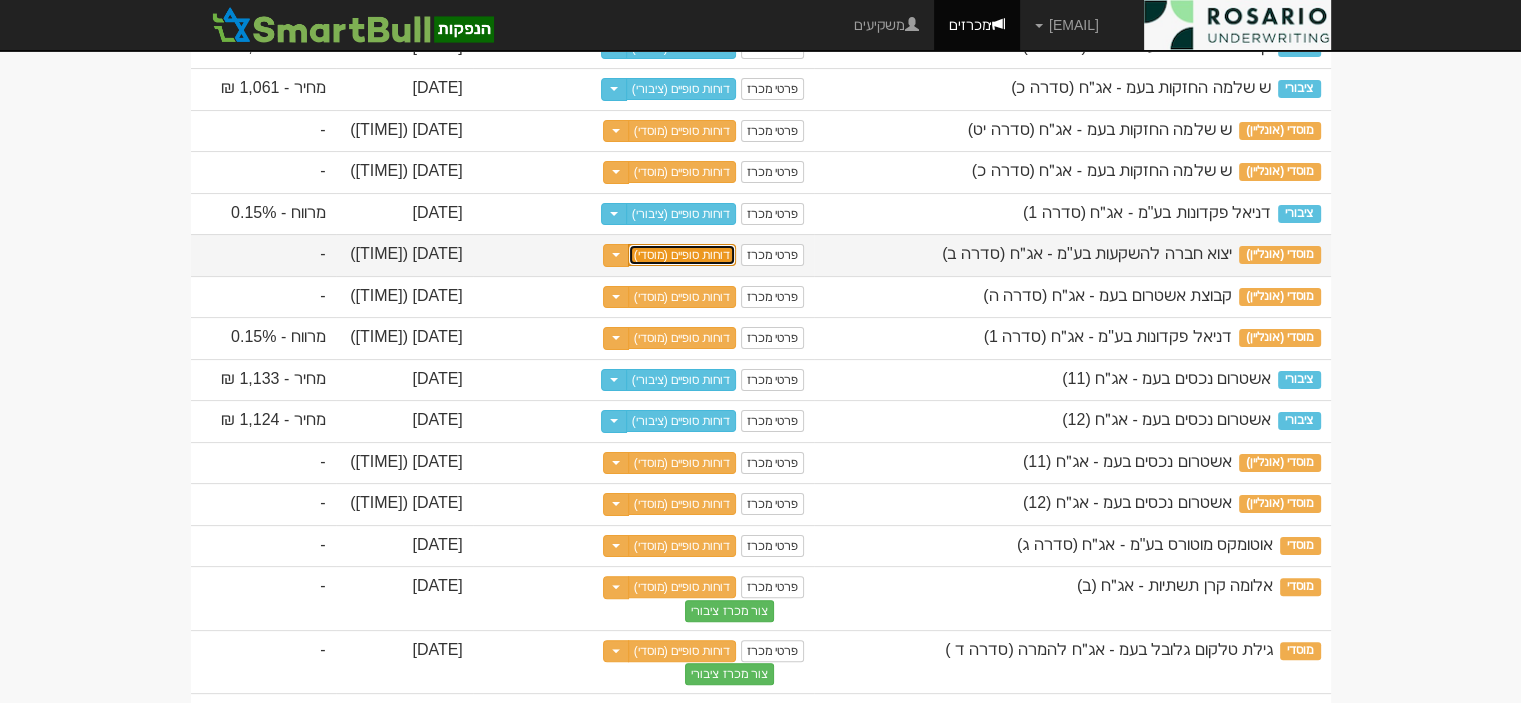 click on "דוחות סופיים
(מוסדי)" at bounding box center [682, 255] 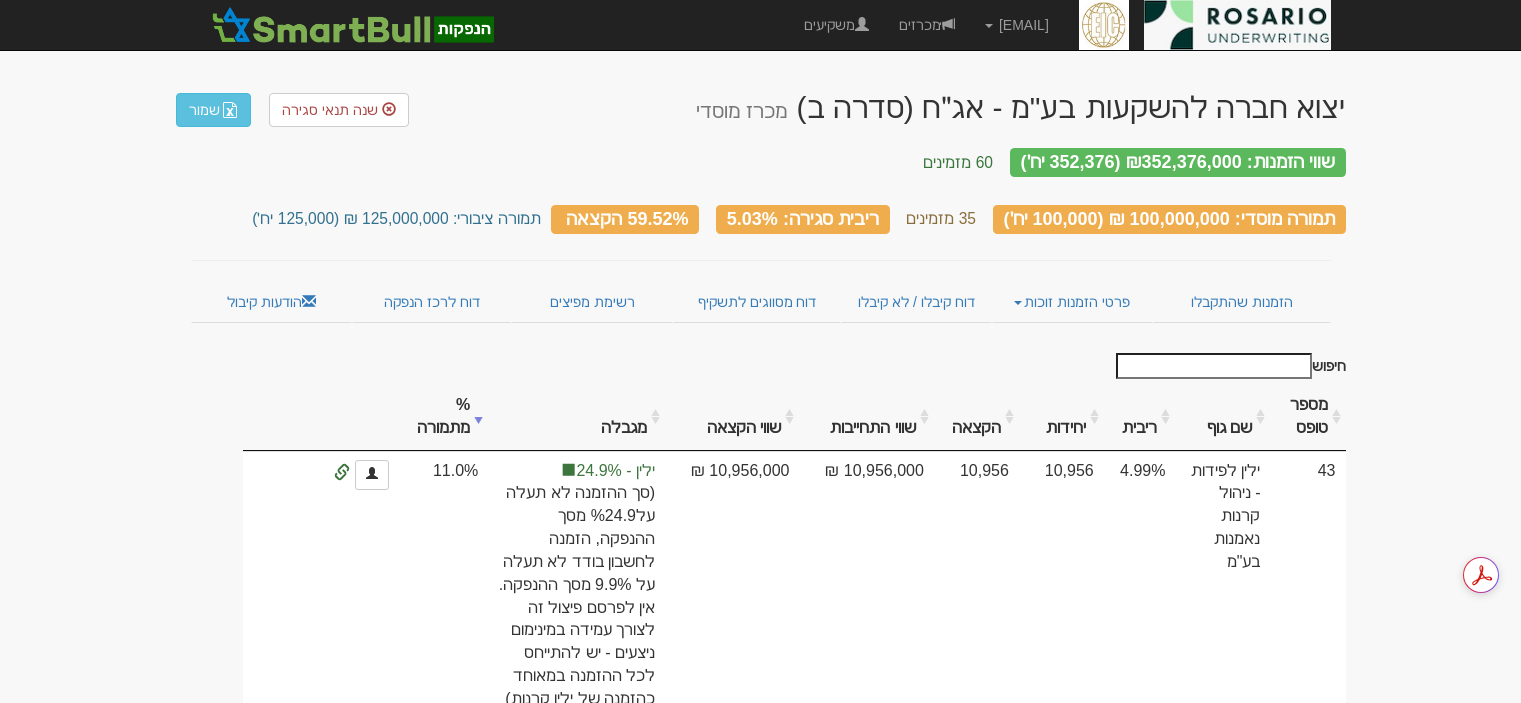 scroll, scrollTop: 0, scrollLeft: 0, axis: both 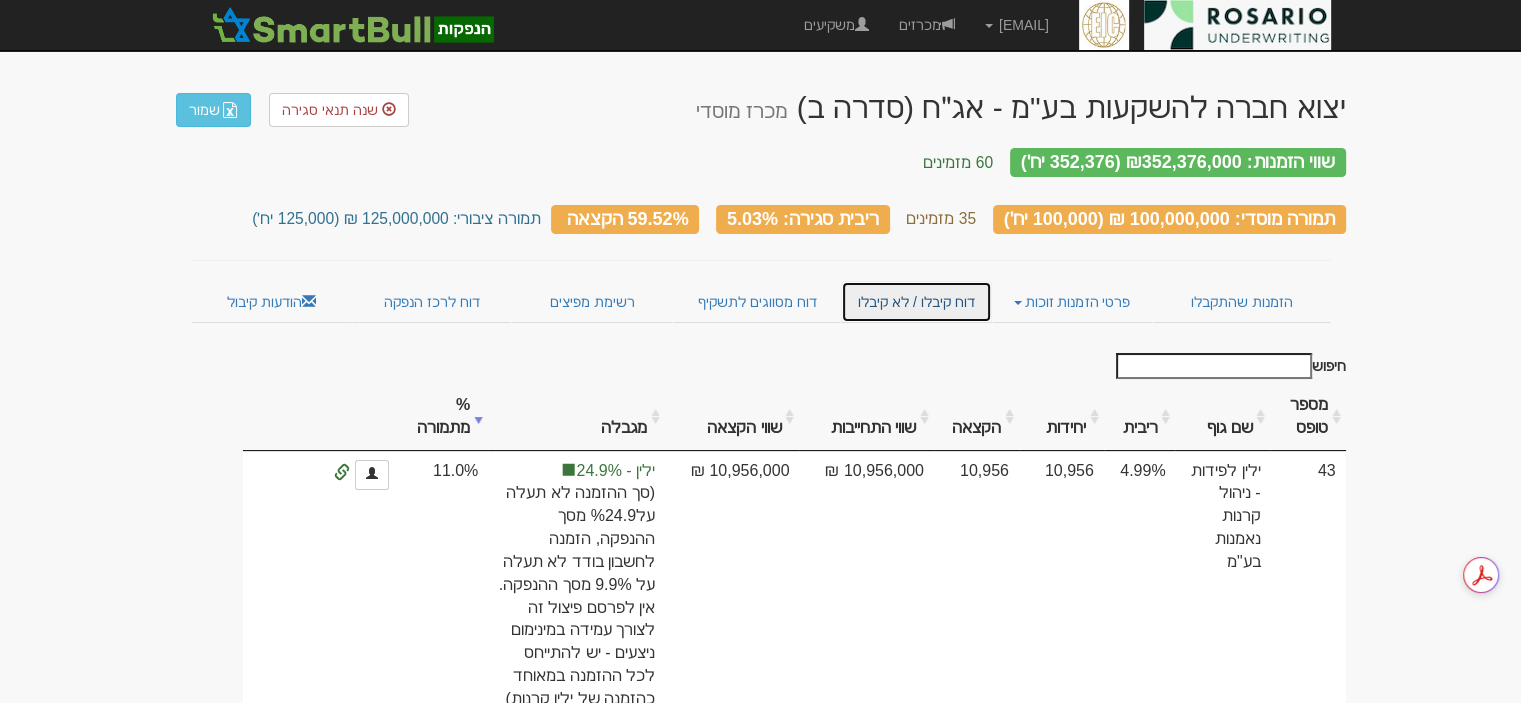 click on "דוח קיבלו / לא קיבלו" at bounding box center (916, 302) 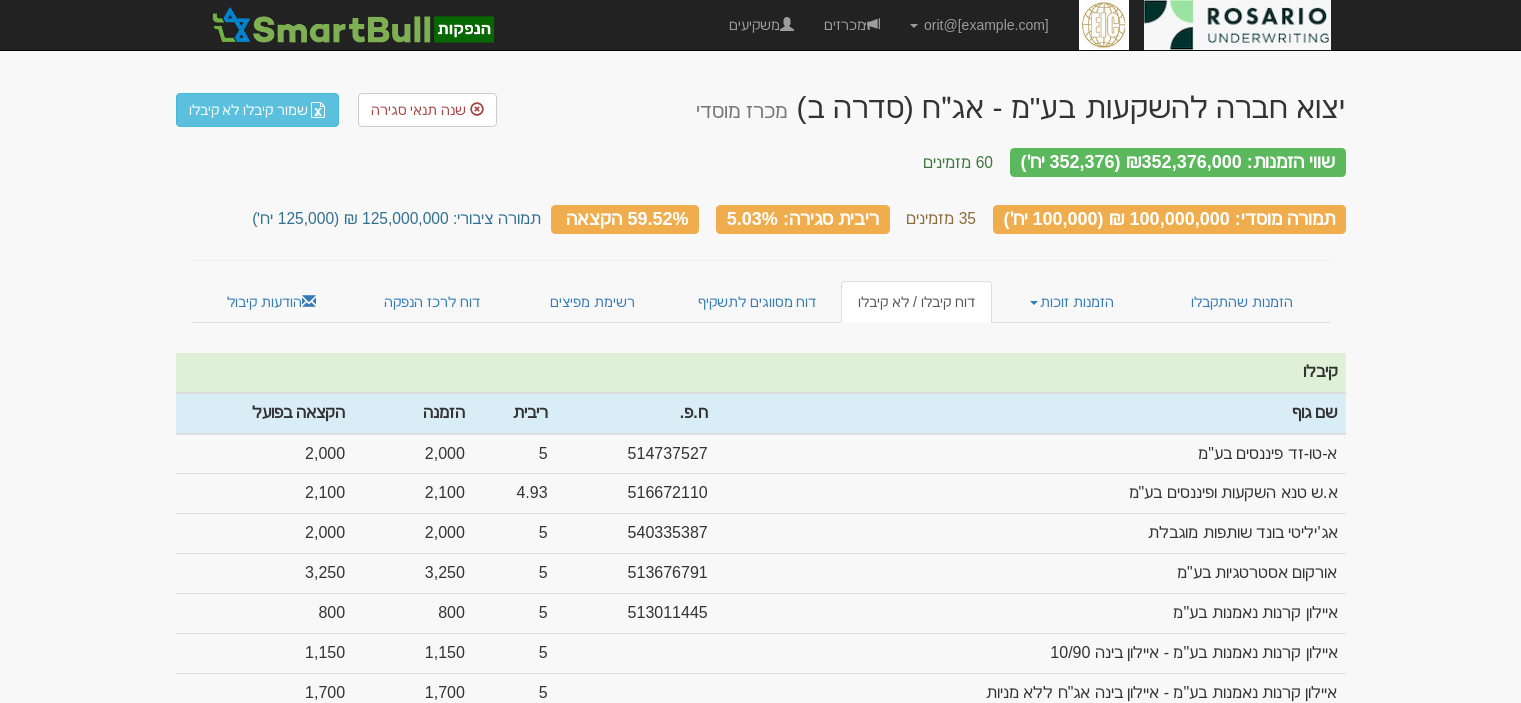 scroll, scrollTop: 0, scrollLeft: 0, axis: both 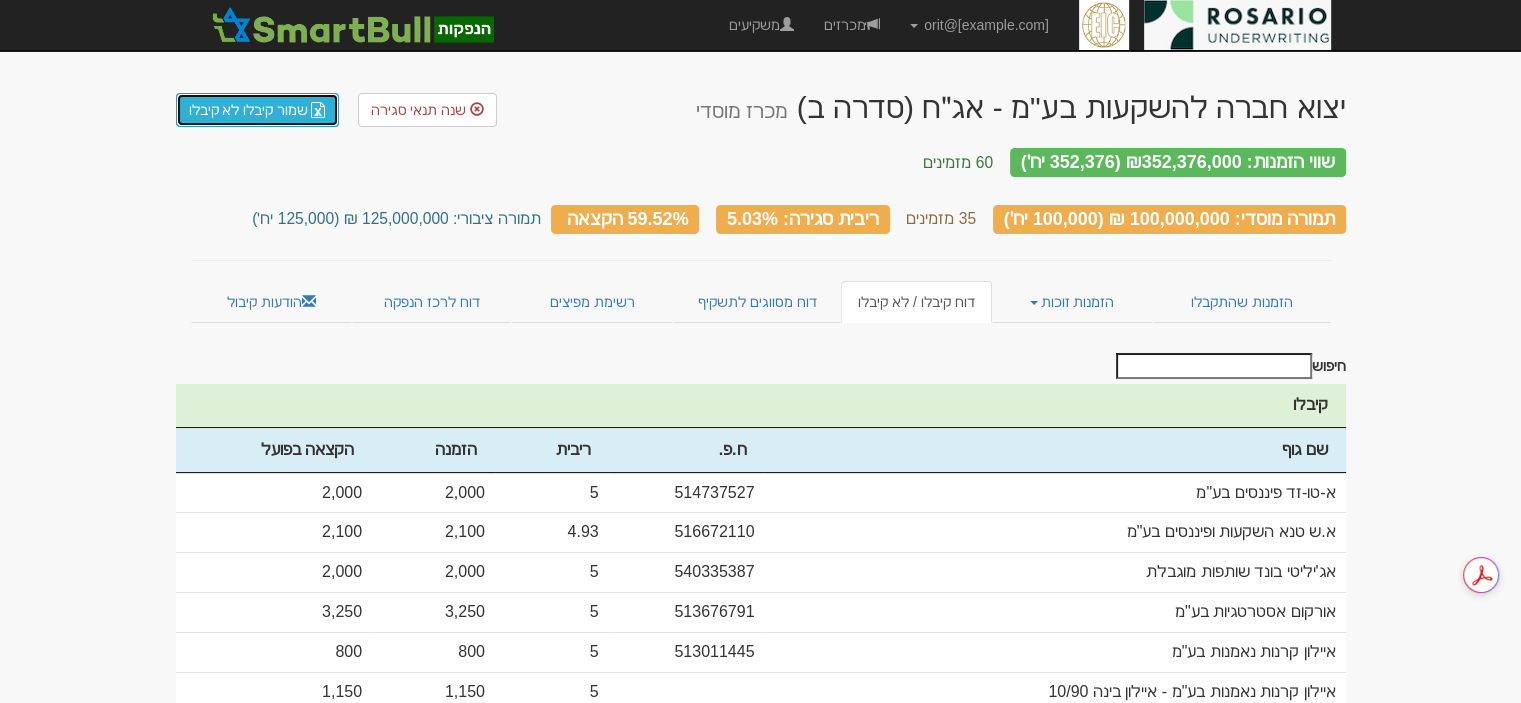 click on "שמור
קיבלו לא קיבלו" at bounding box center [258, 110] 